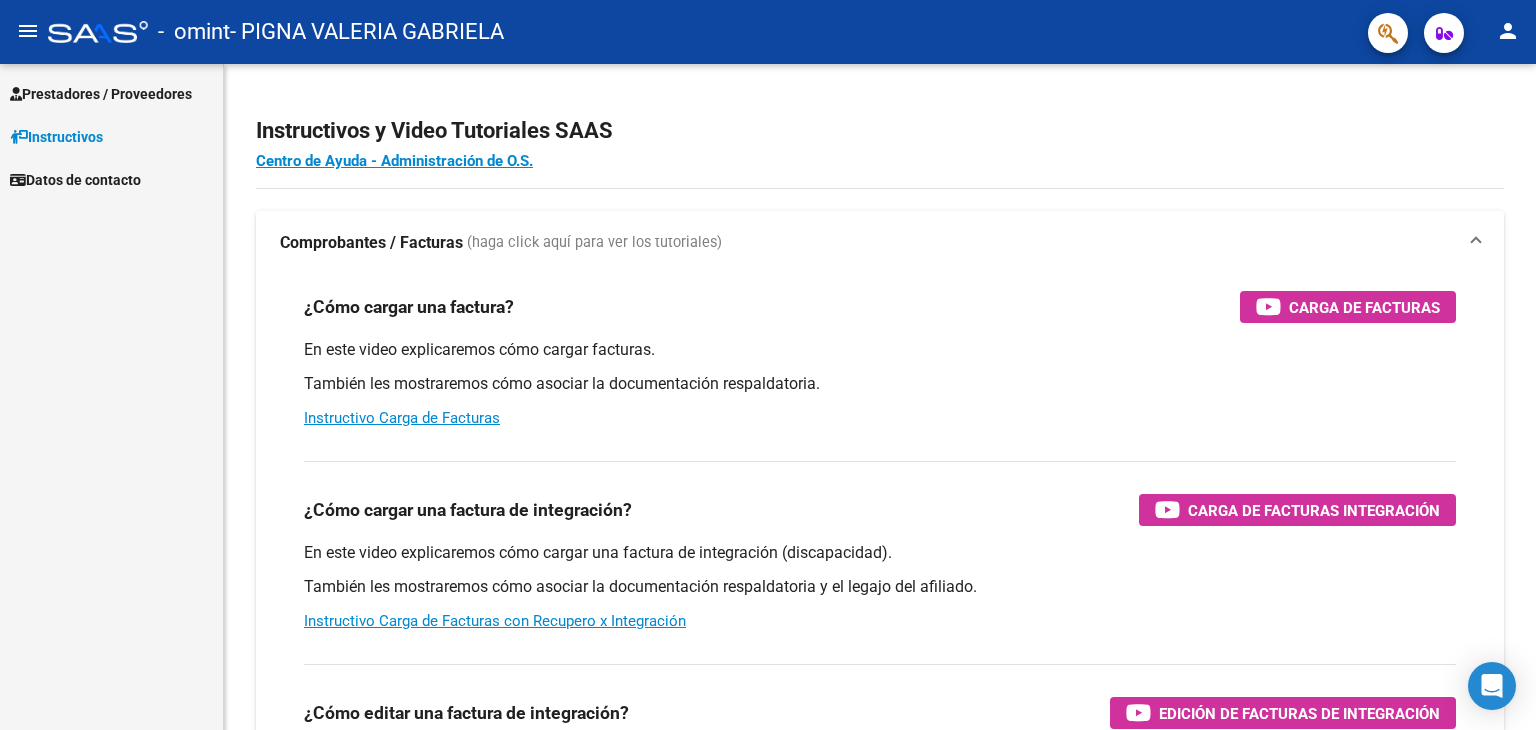 scroll, scrollTop: 0, scrollLeft: 0, axis: both 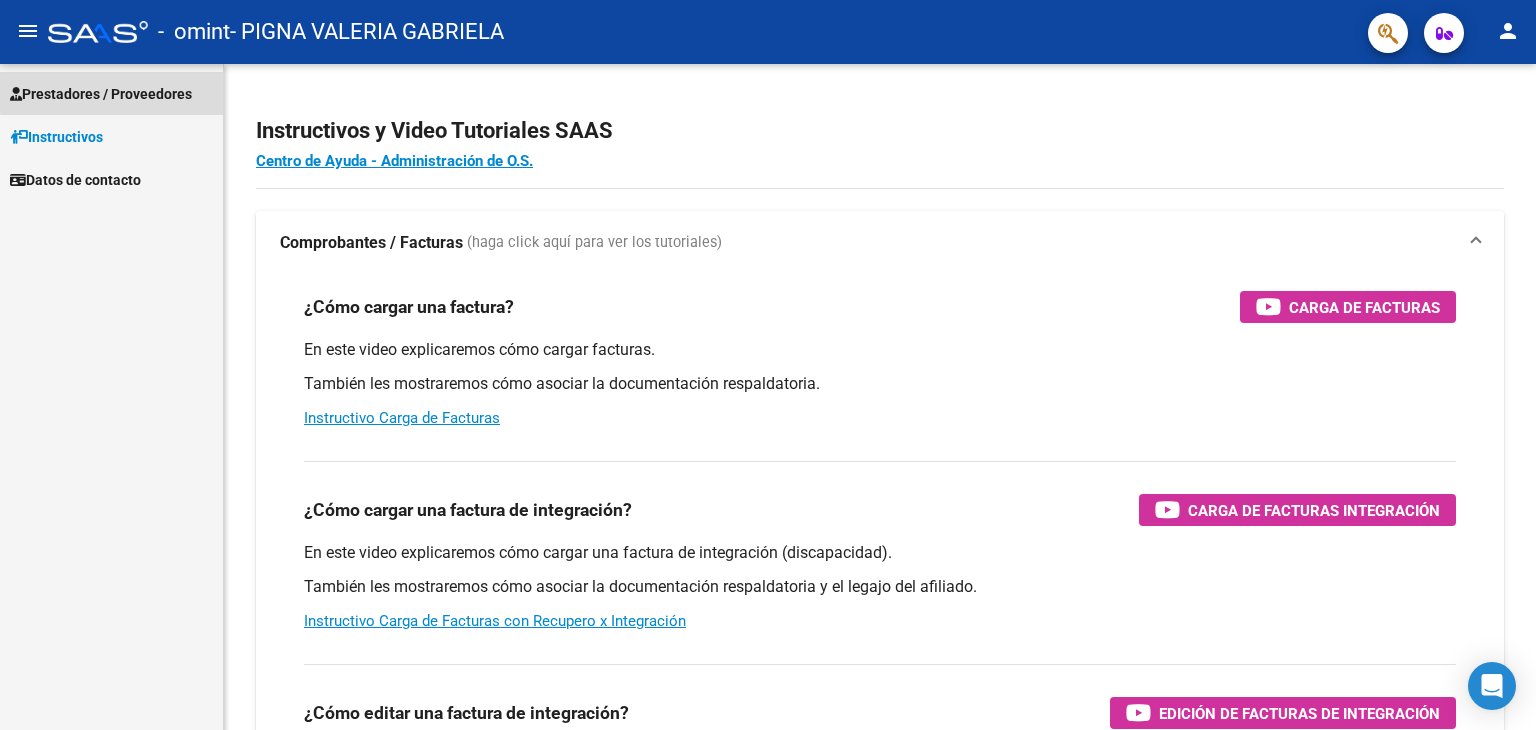 click on "Prestadores / Proveedores" at bounding box center [101, 94] 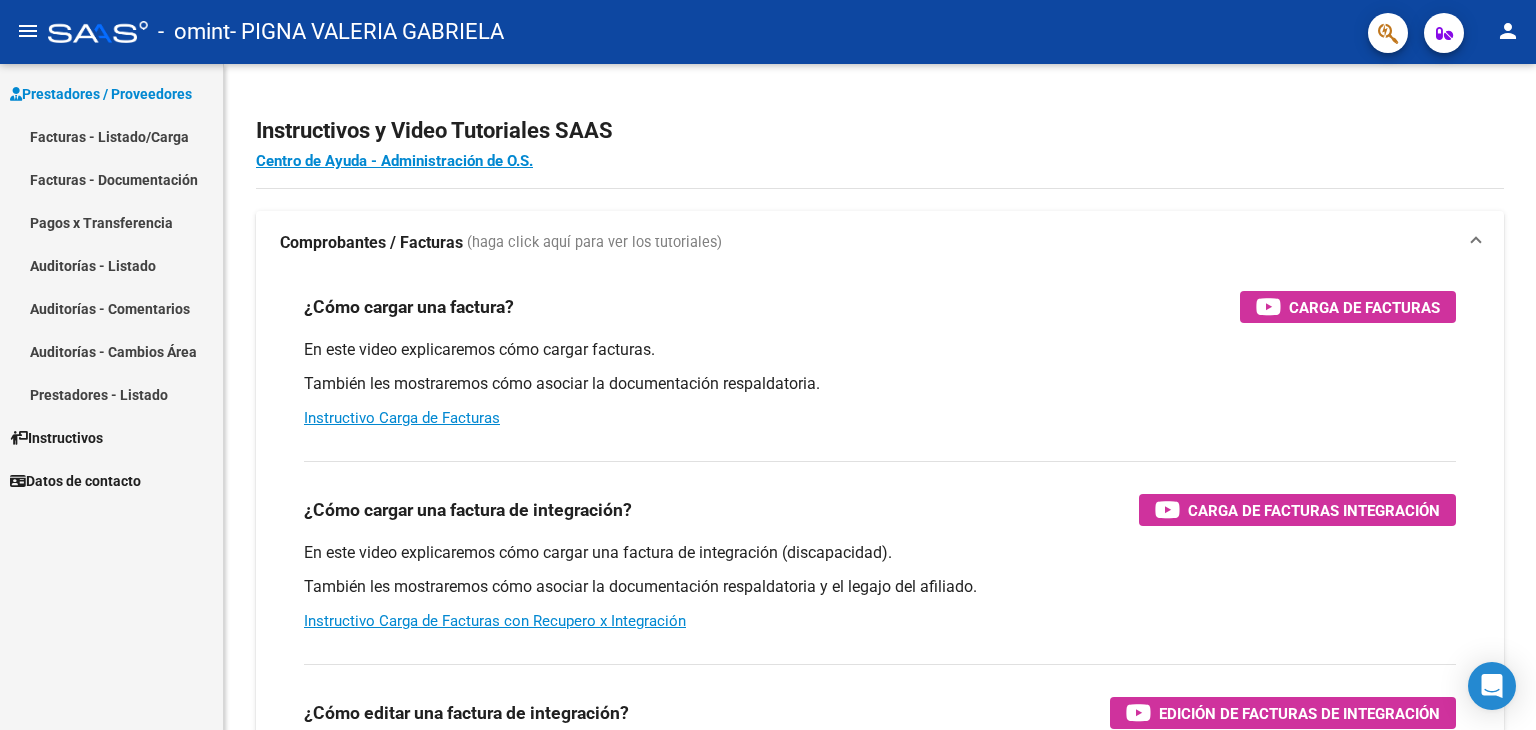 click on "Facturas - Listado/Carga" at bounding box center (111, 136) 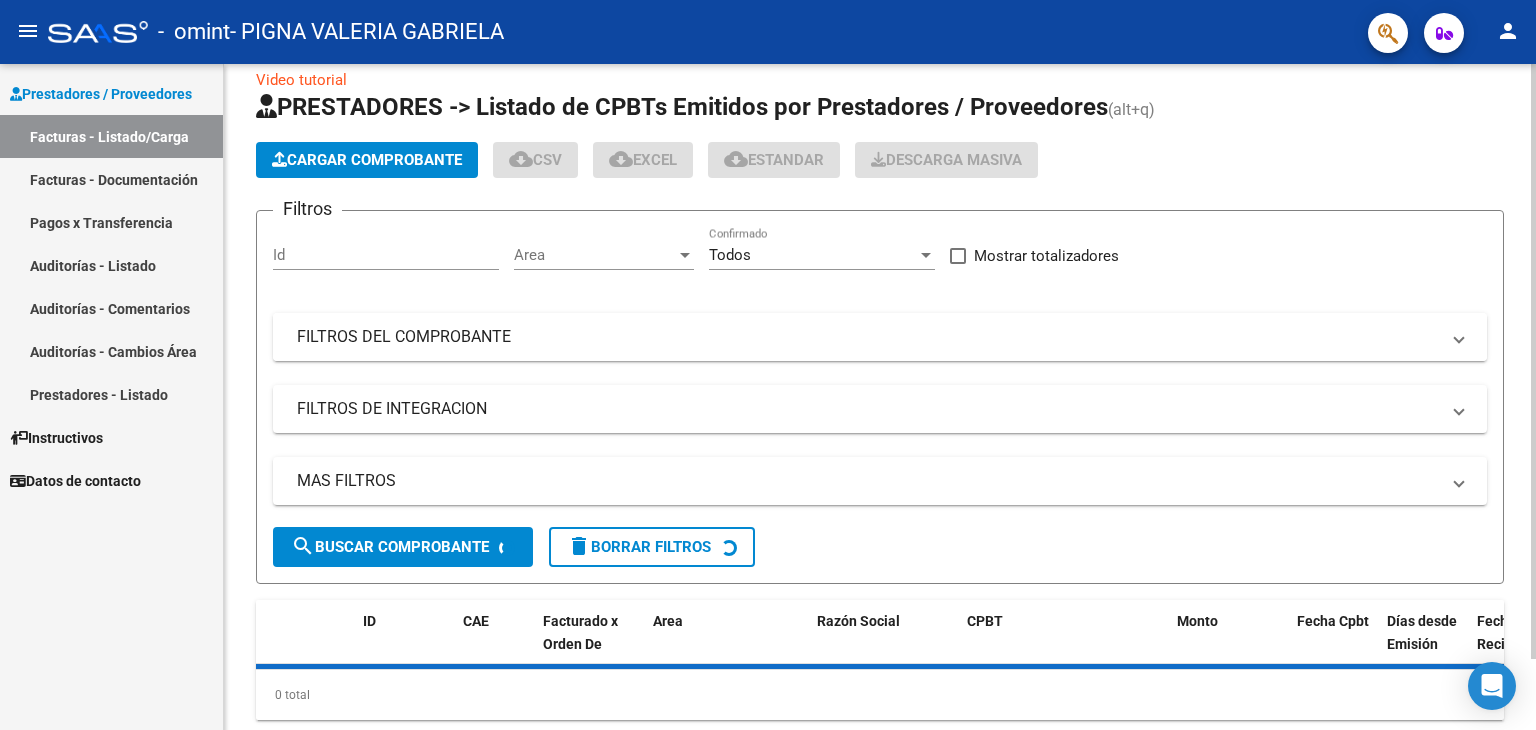 scroll, scrollTop: 0, scrollLeft: 0, axis: both 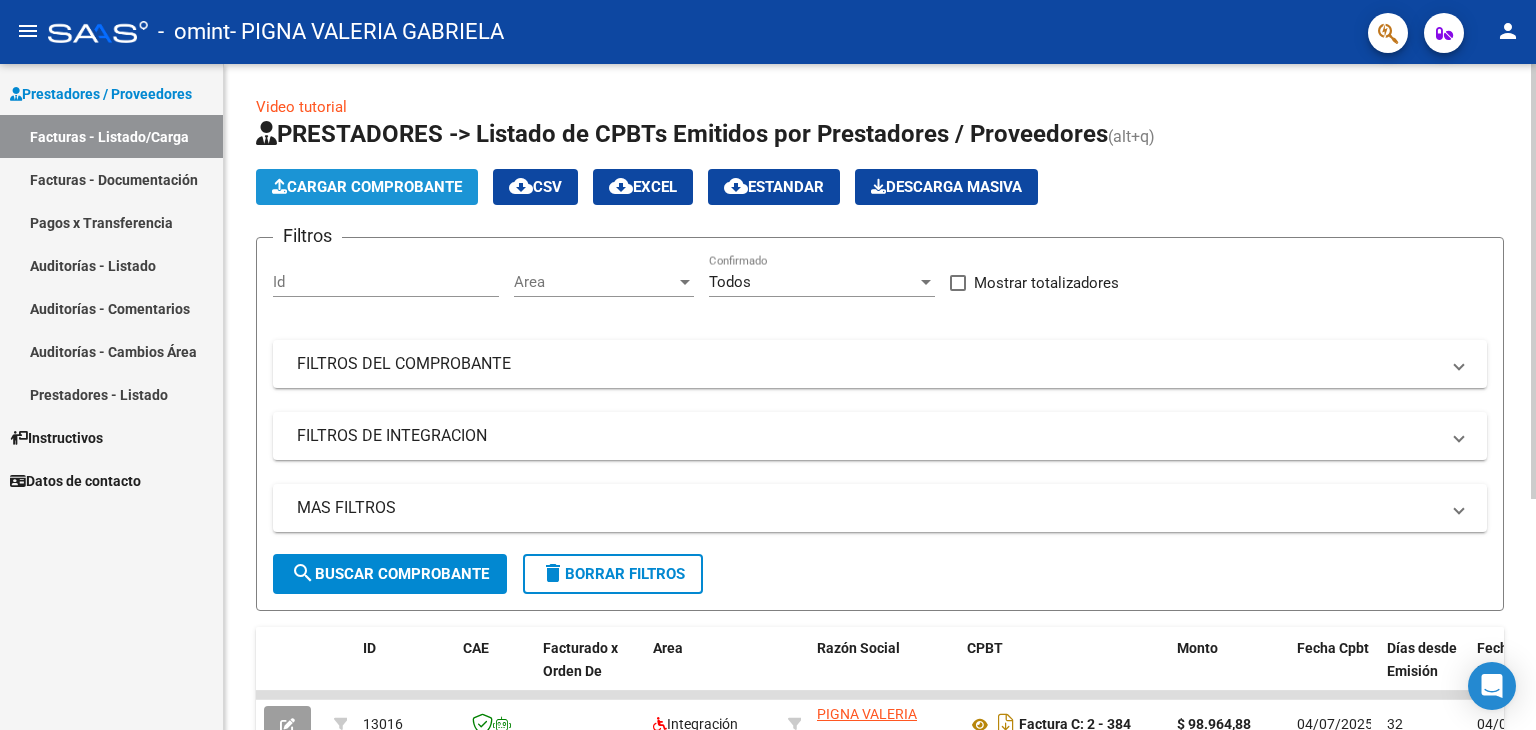 click on "Cargar Comprobante" 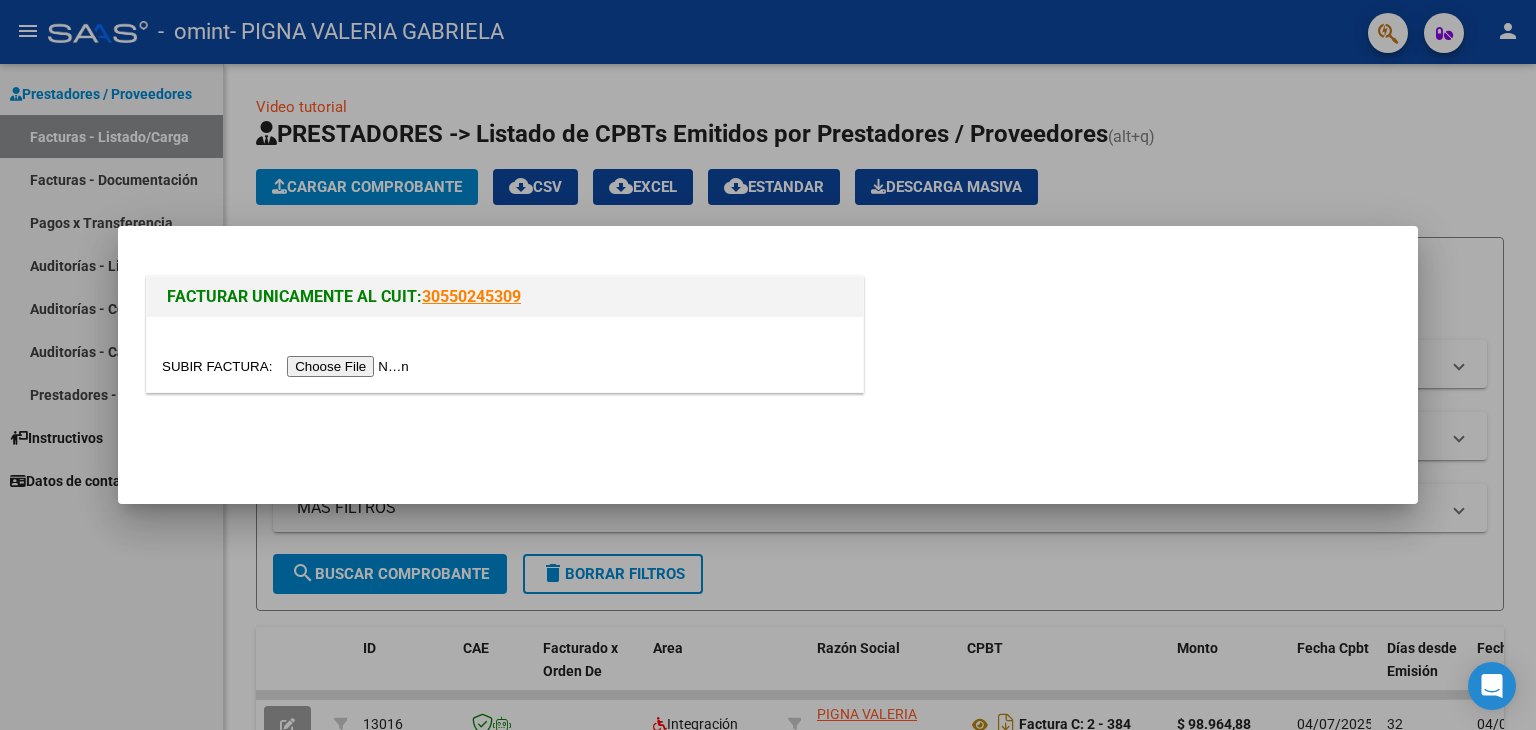 click at bounding box center (288, 366) 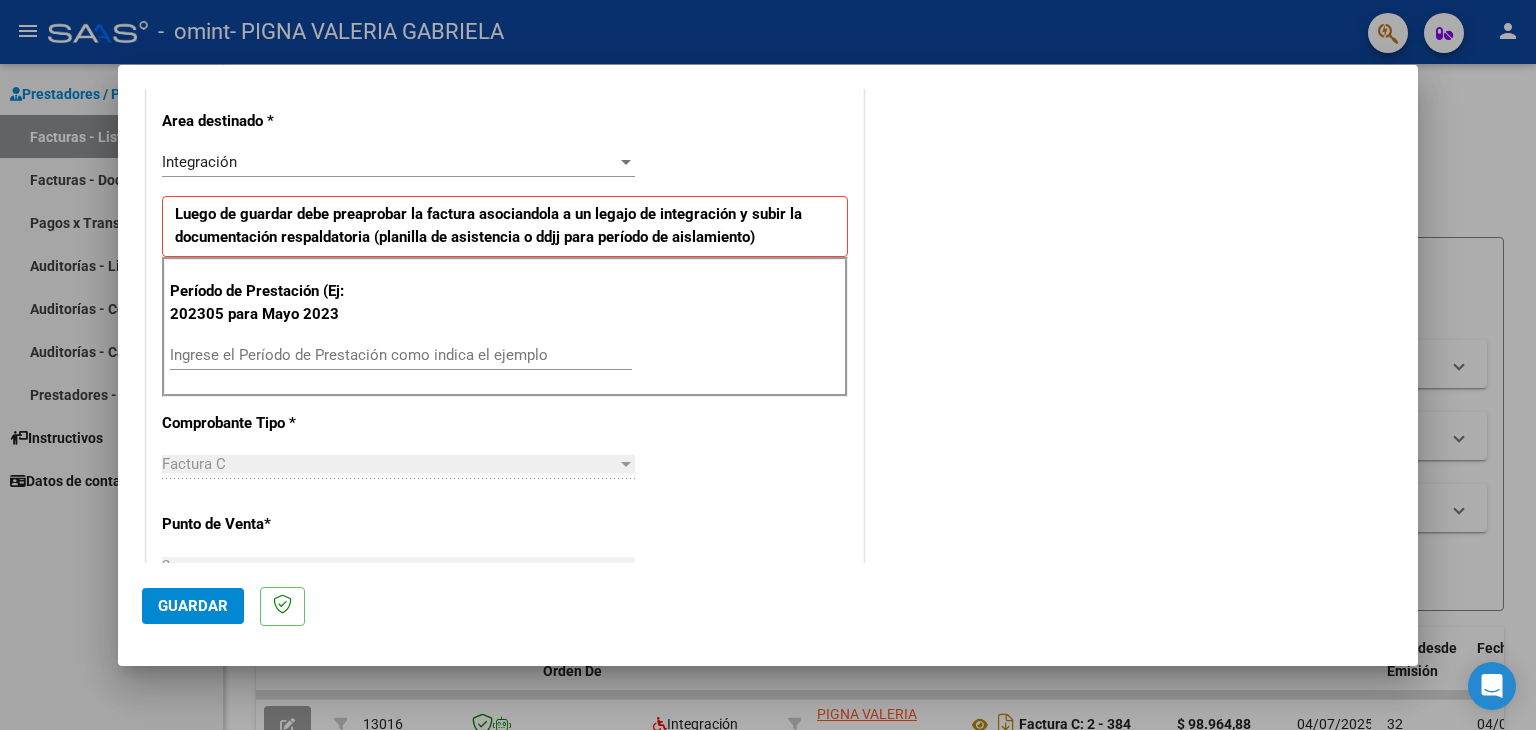 scroll, scrollTop: 500, scrollLeft: 0, axis: vertical 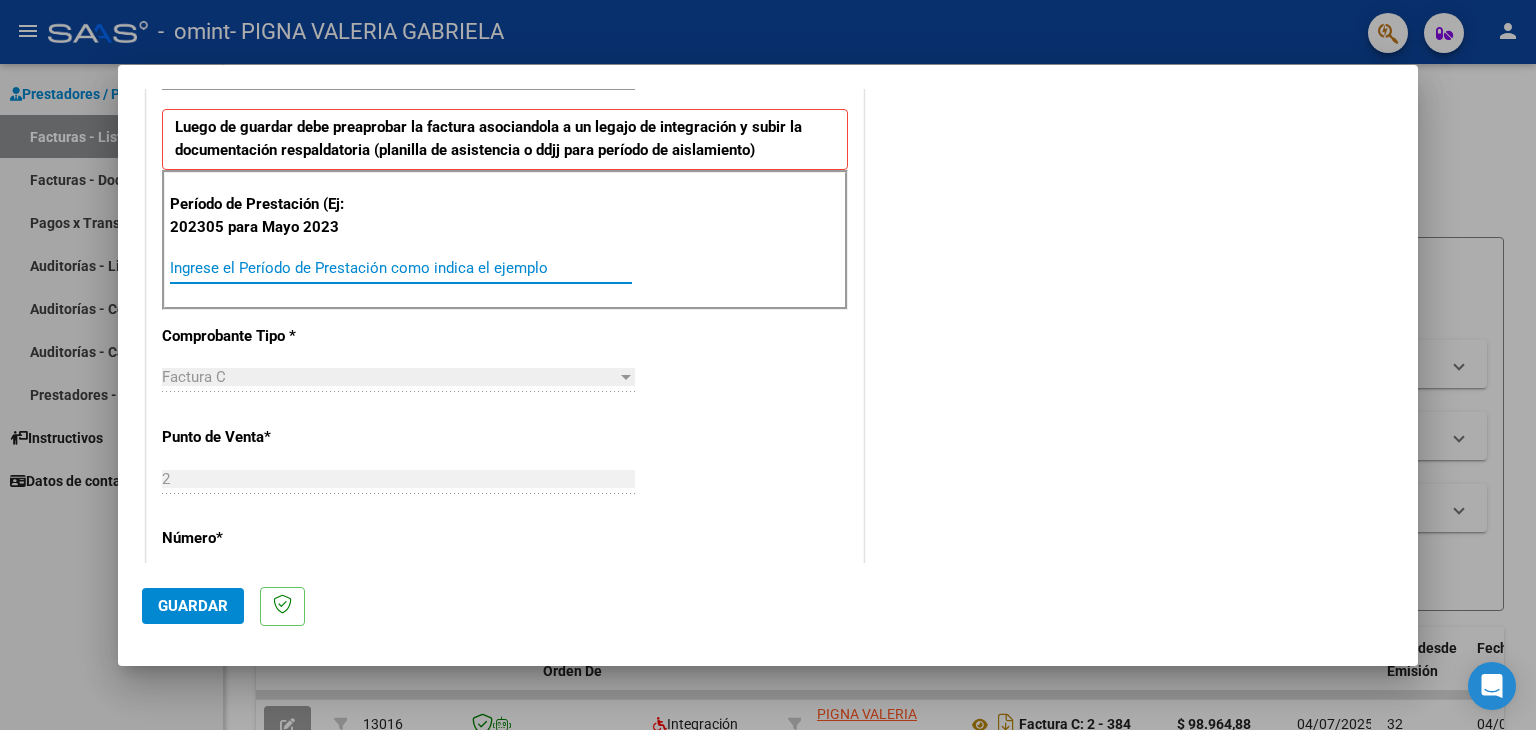 click on "Ingrese el Período de Prestación como indica el ejemplo" at bounding box center [401, 268] 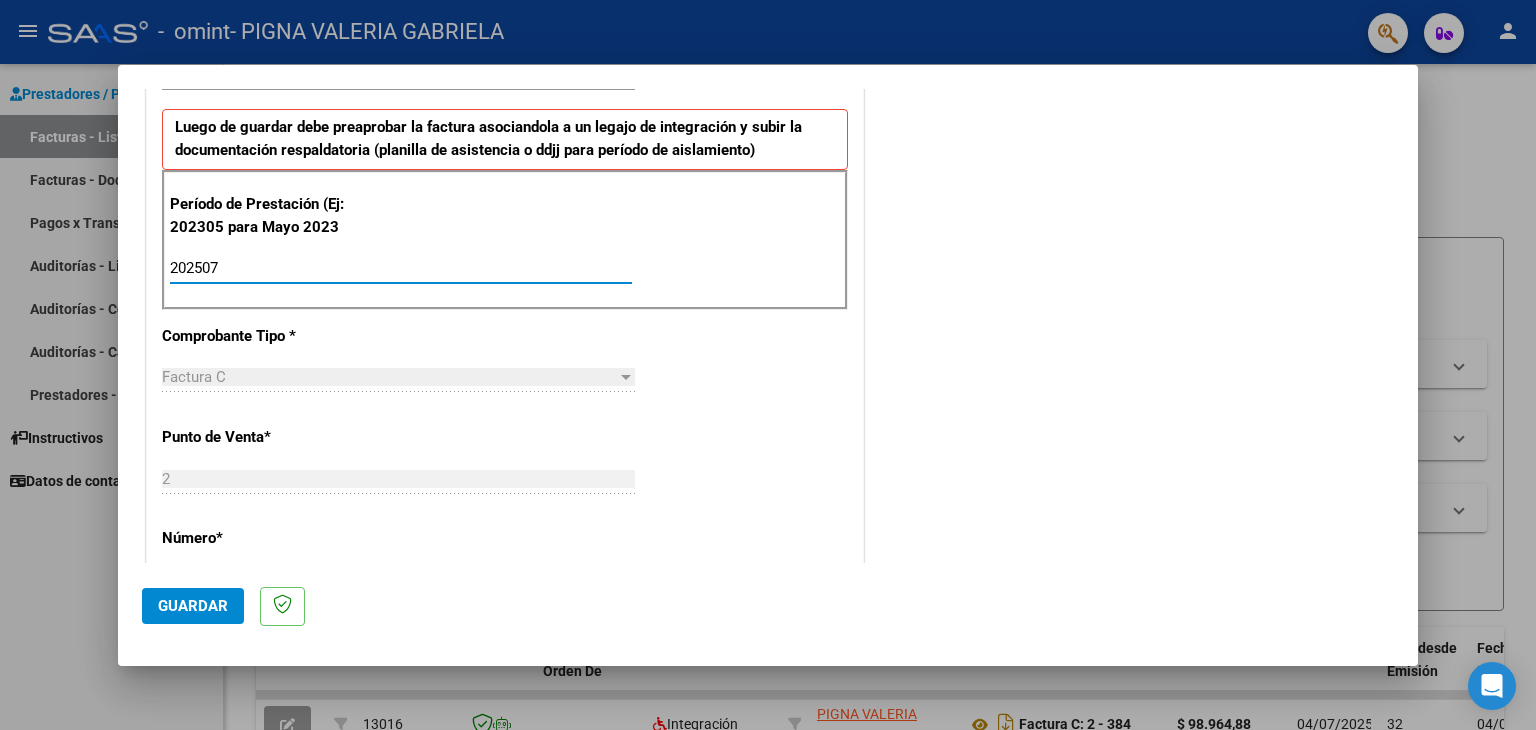 type on "202507" 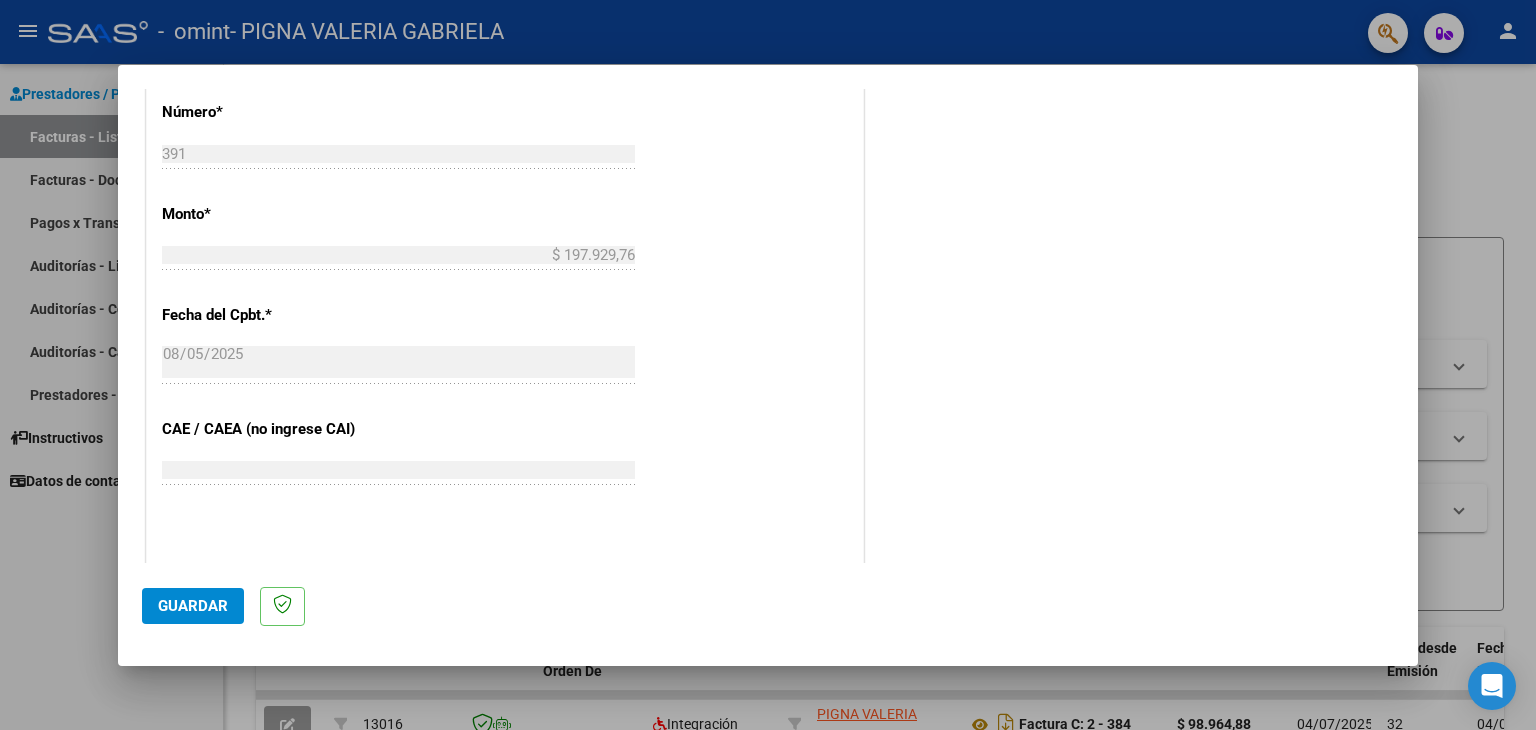 scroll, scrollTop: 1245, scrollLeft: 0, axis: vertical 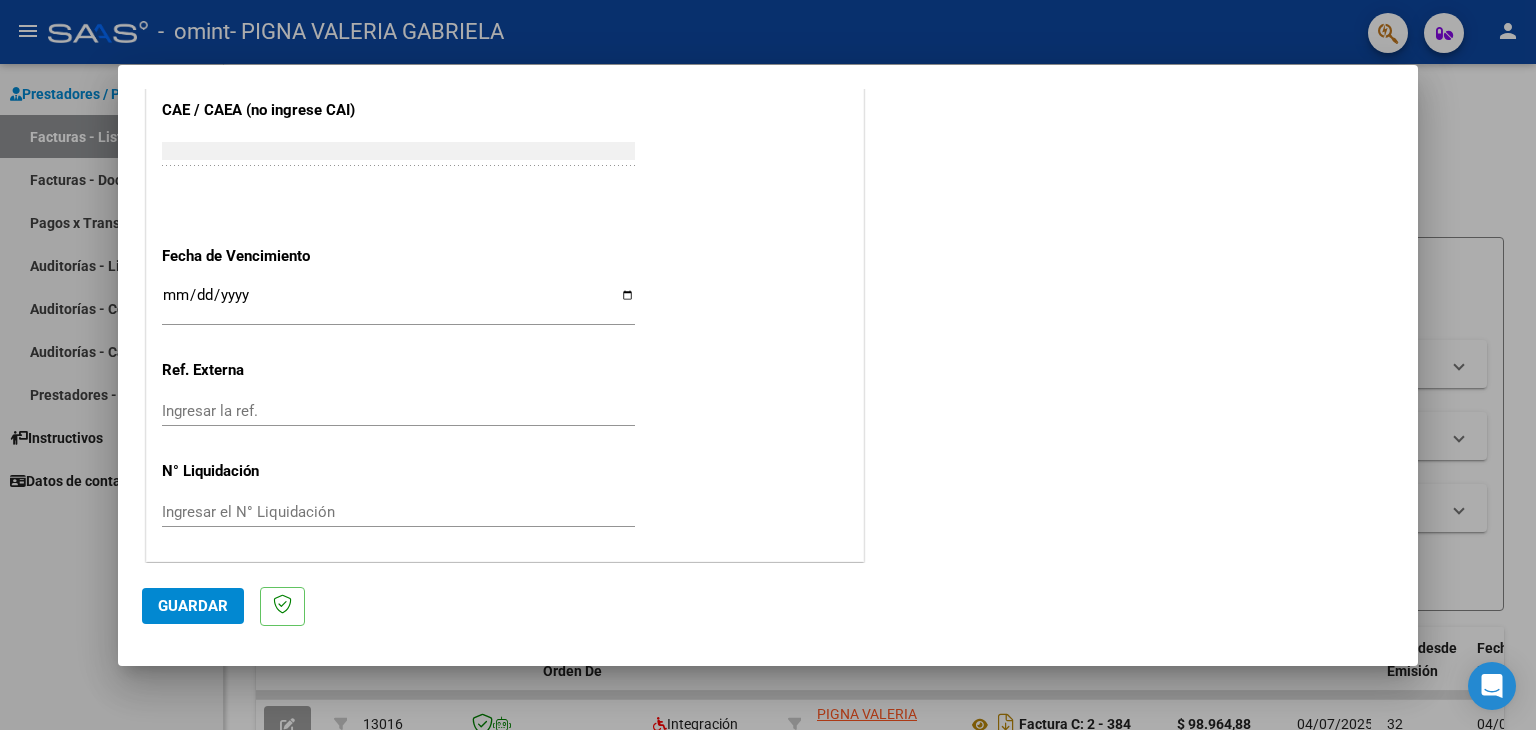 click on "Ingresar la fecha" at bounding box center [398, 303] 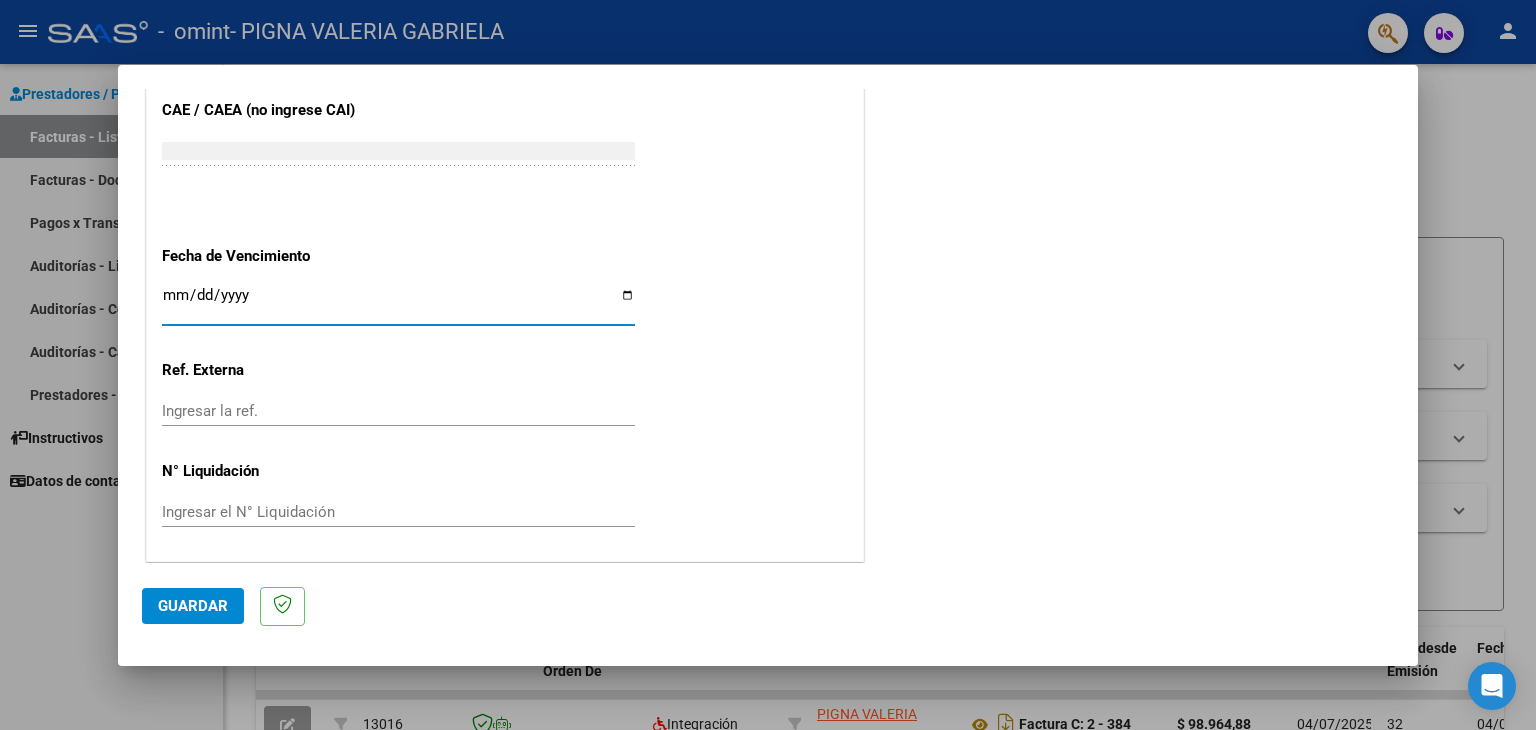 click on "Ingresar la fecha" at bounding box center (398, 303) 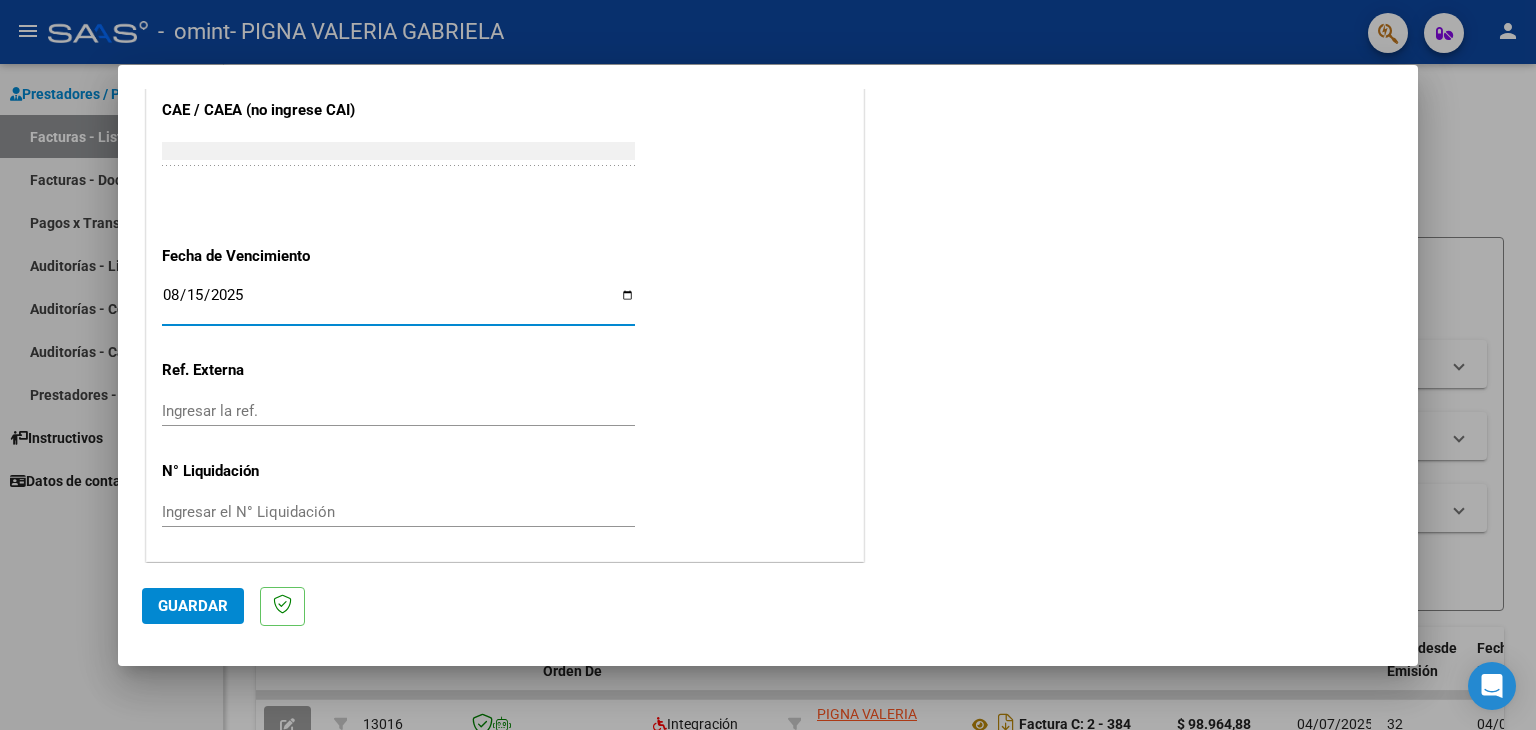 type on "2025-08-15" 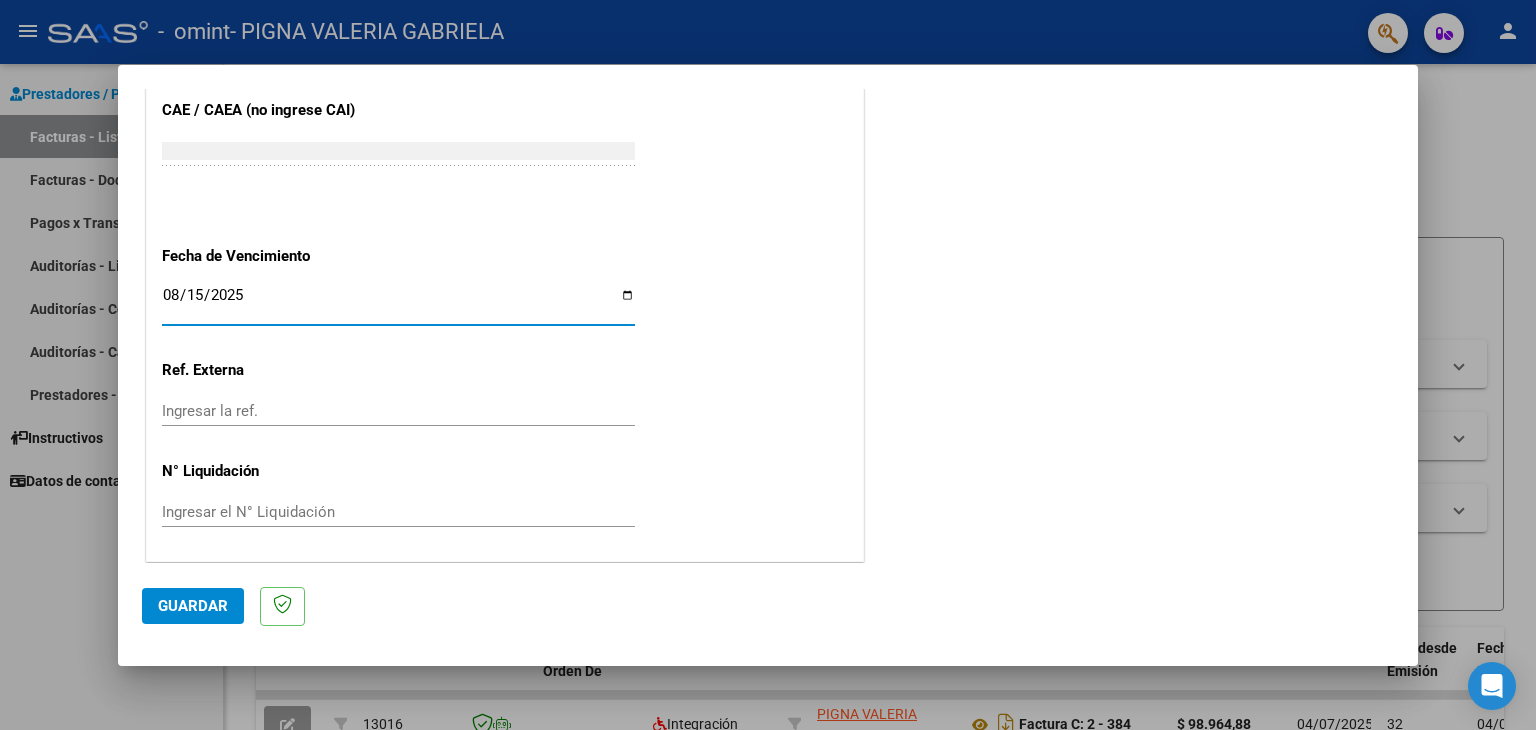 click on "Guardar" 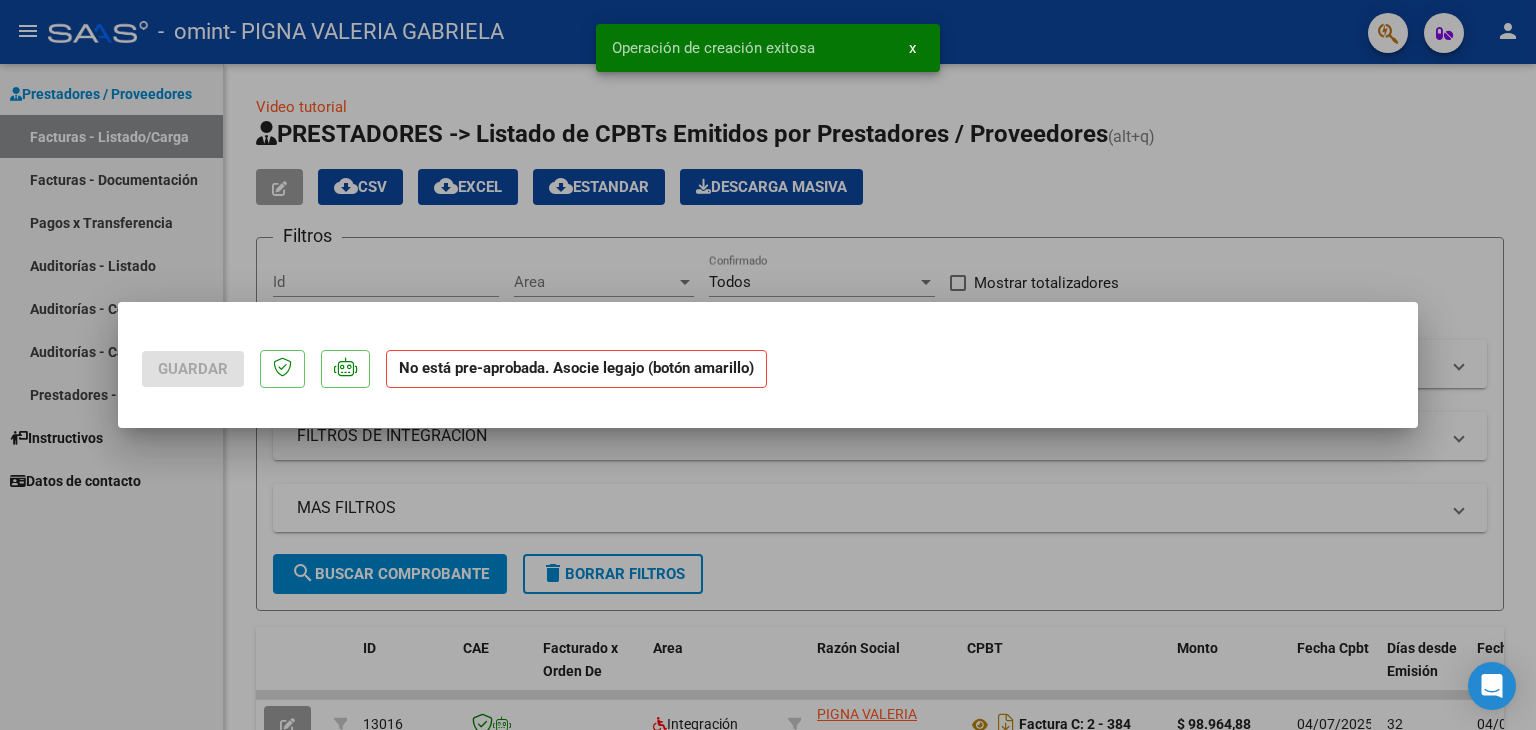 scroll, scrollTop: 0, scrollLeft: 0, axis: both 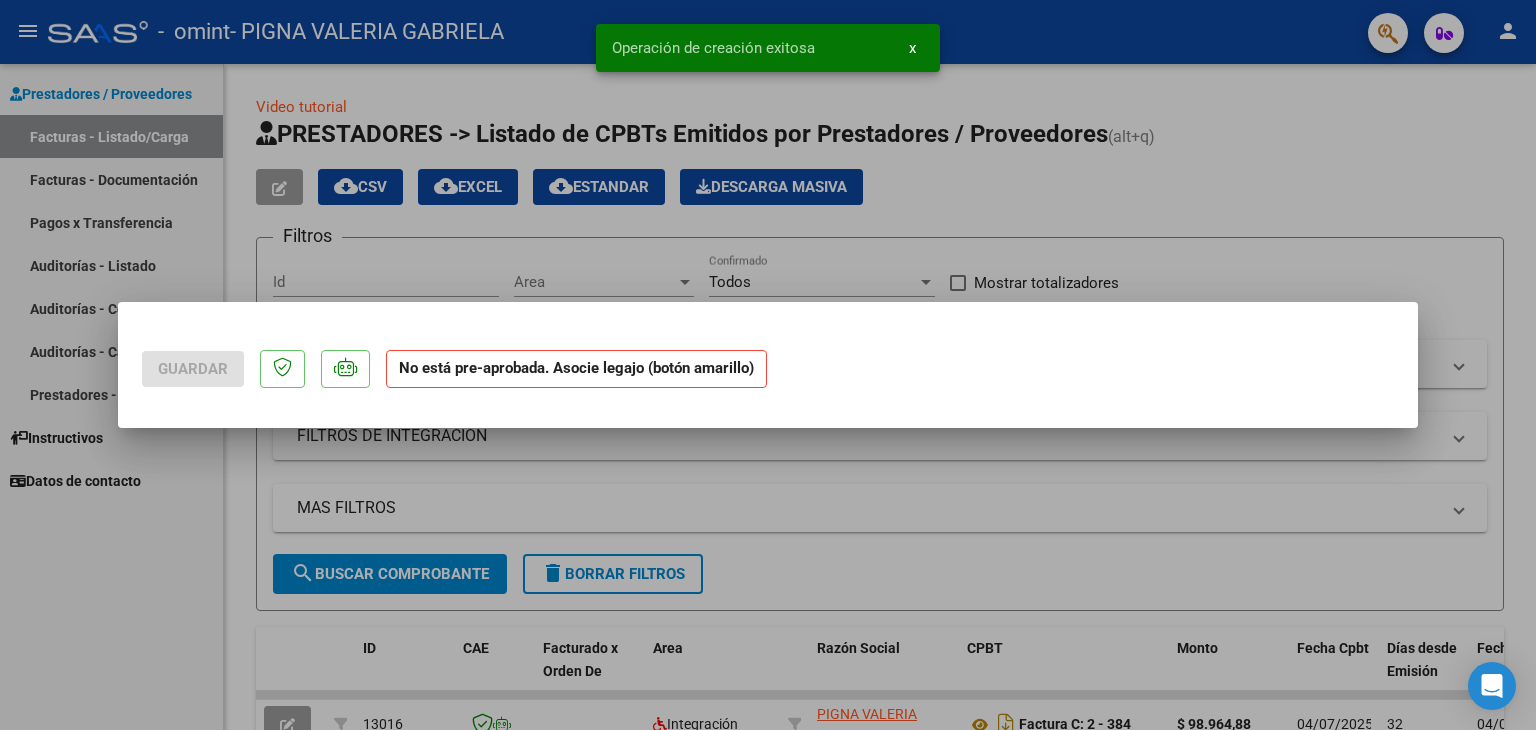 click at bounding box center [768, 365] 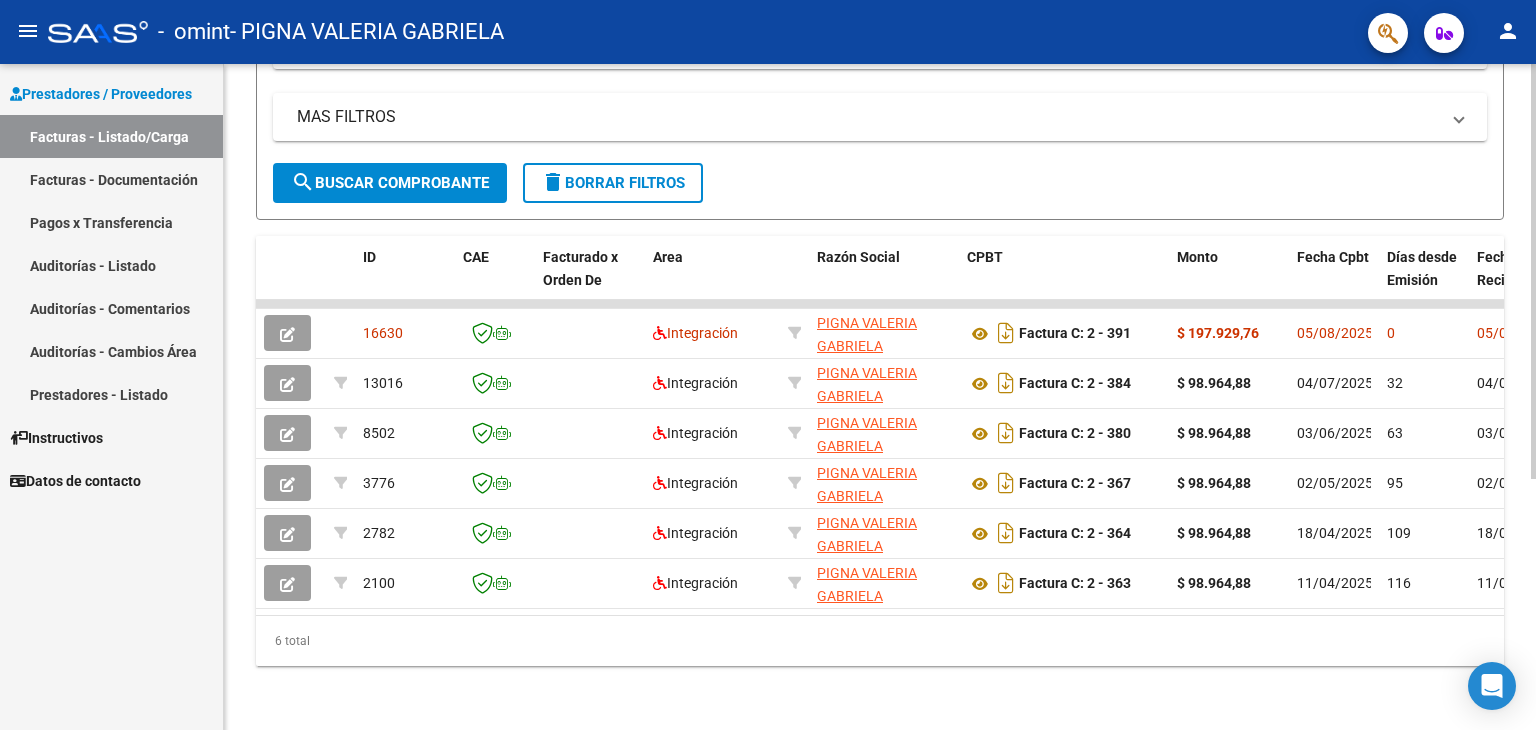 scroll, scrollTop: 400, scrollLeft: 0, axis: vertical 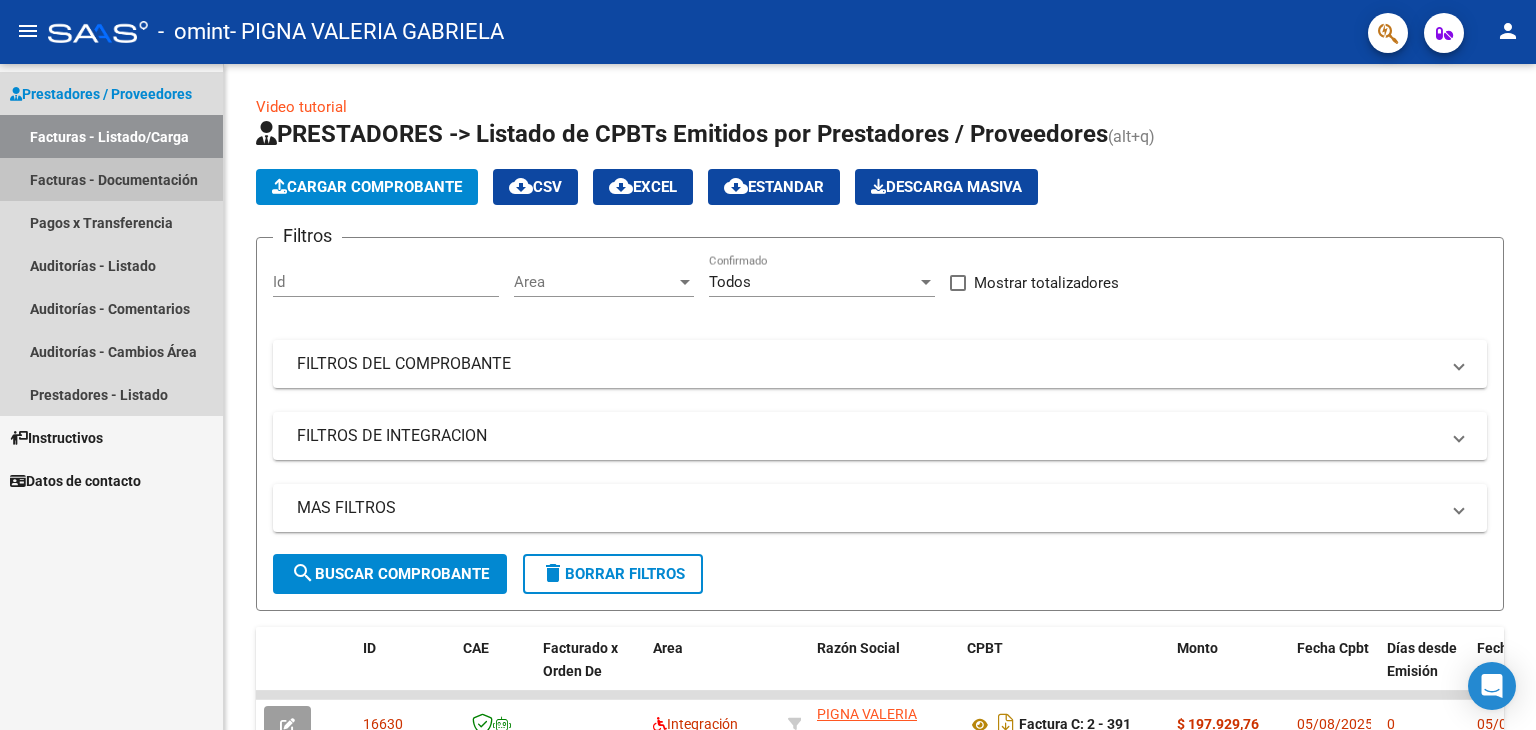 click on "Facturas - Documentación" at bounding box center (111, 179) 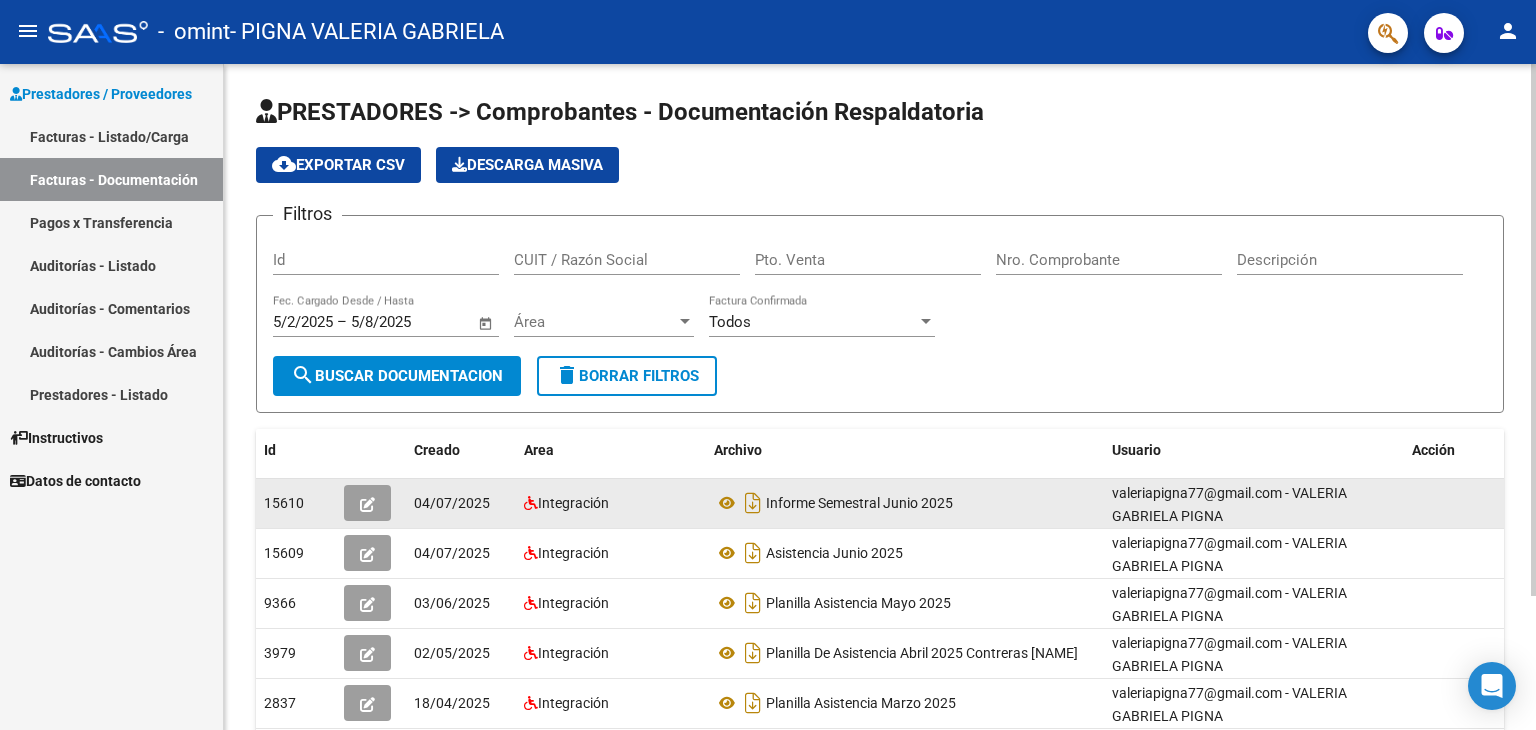 scroll, scrollTop: 0, scrollLeft: 0, axis: both 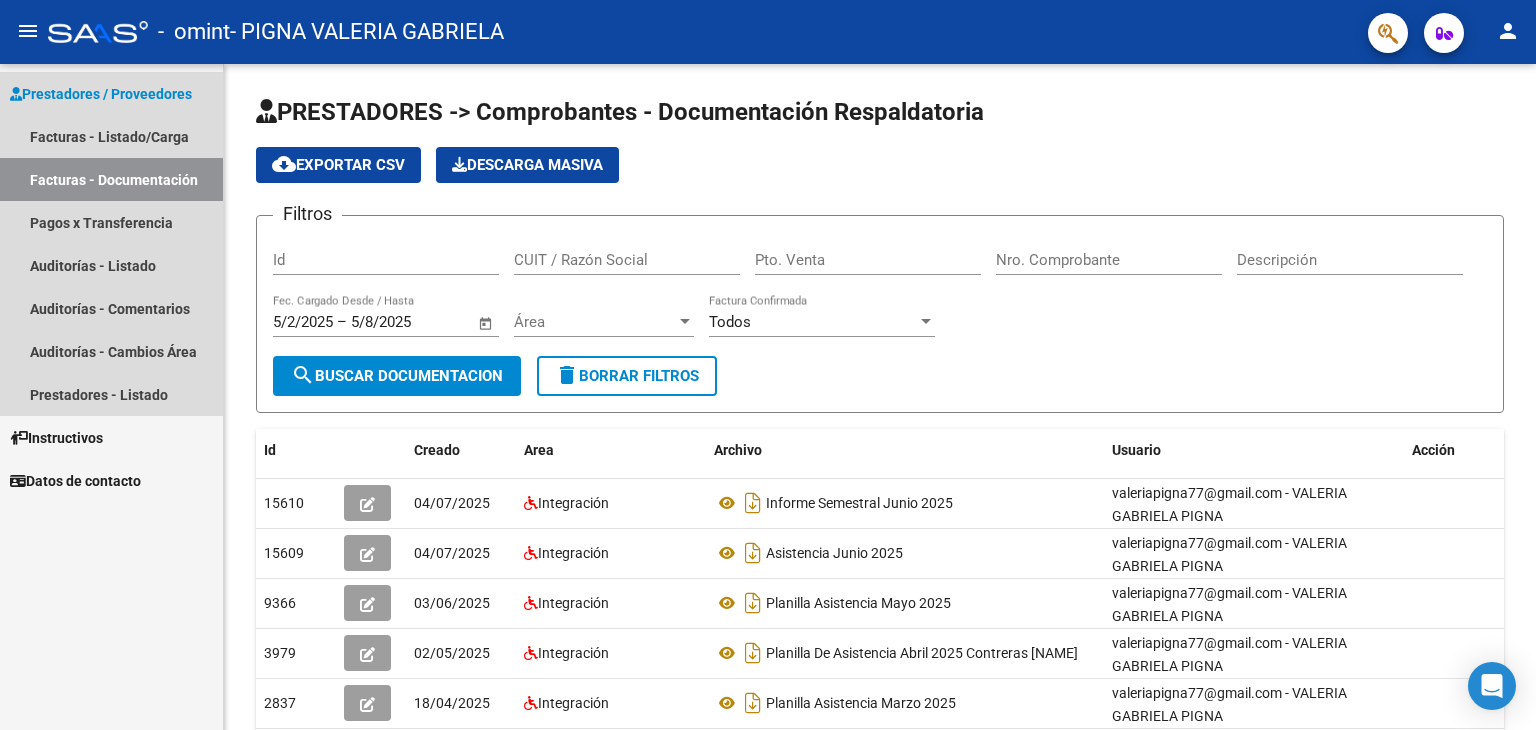 click on "Facturas - Documentación" at bounding box center [111, 179] 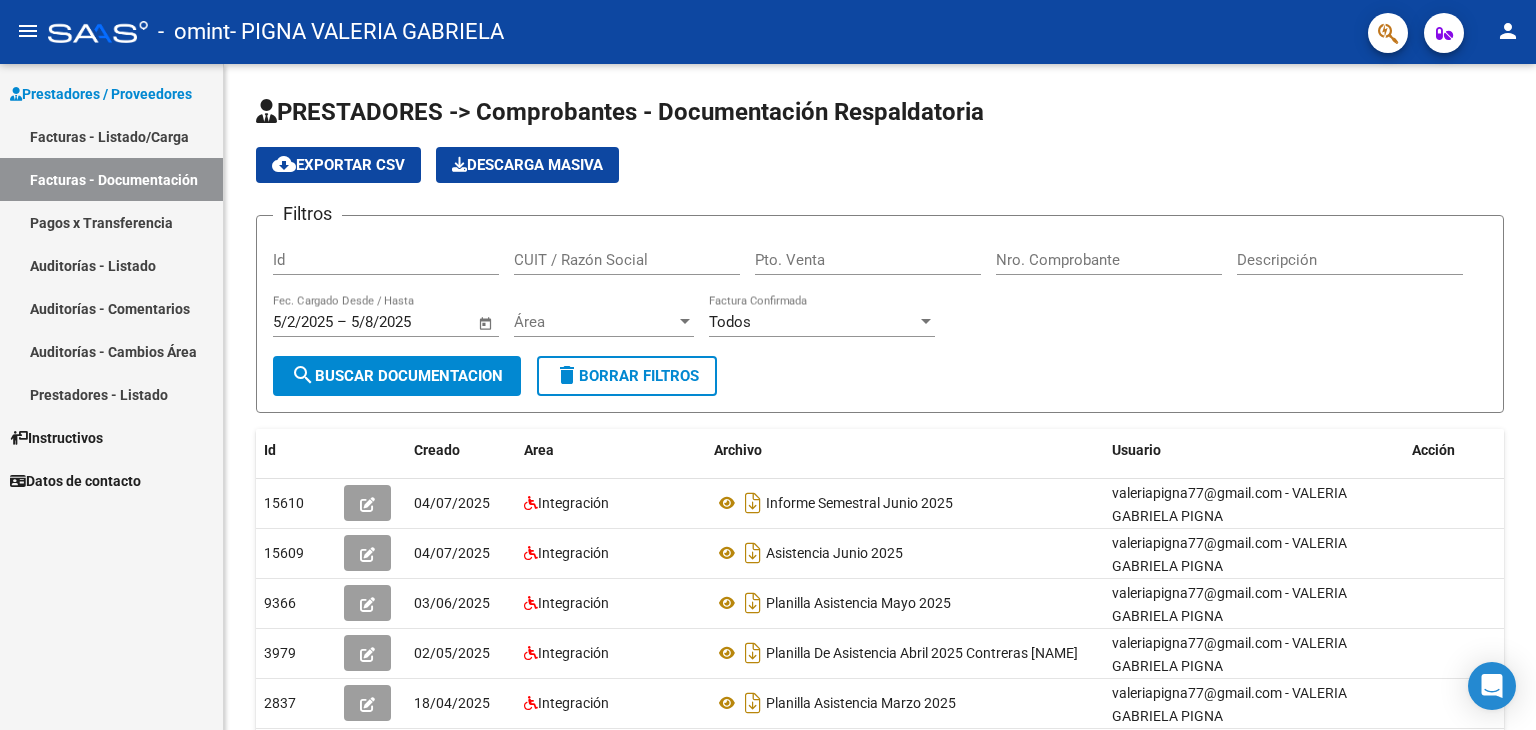 click on "Facturas - Listado/Carga" at bounding box center [111, 136] 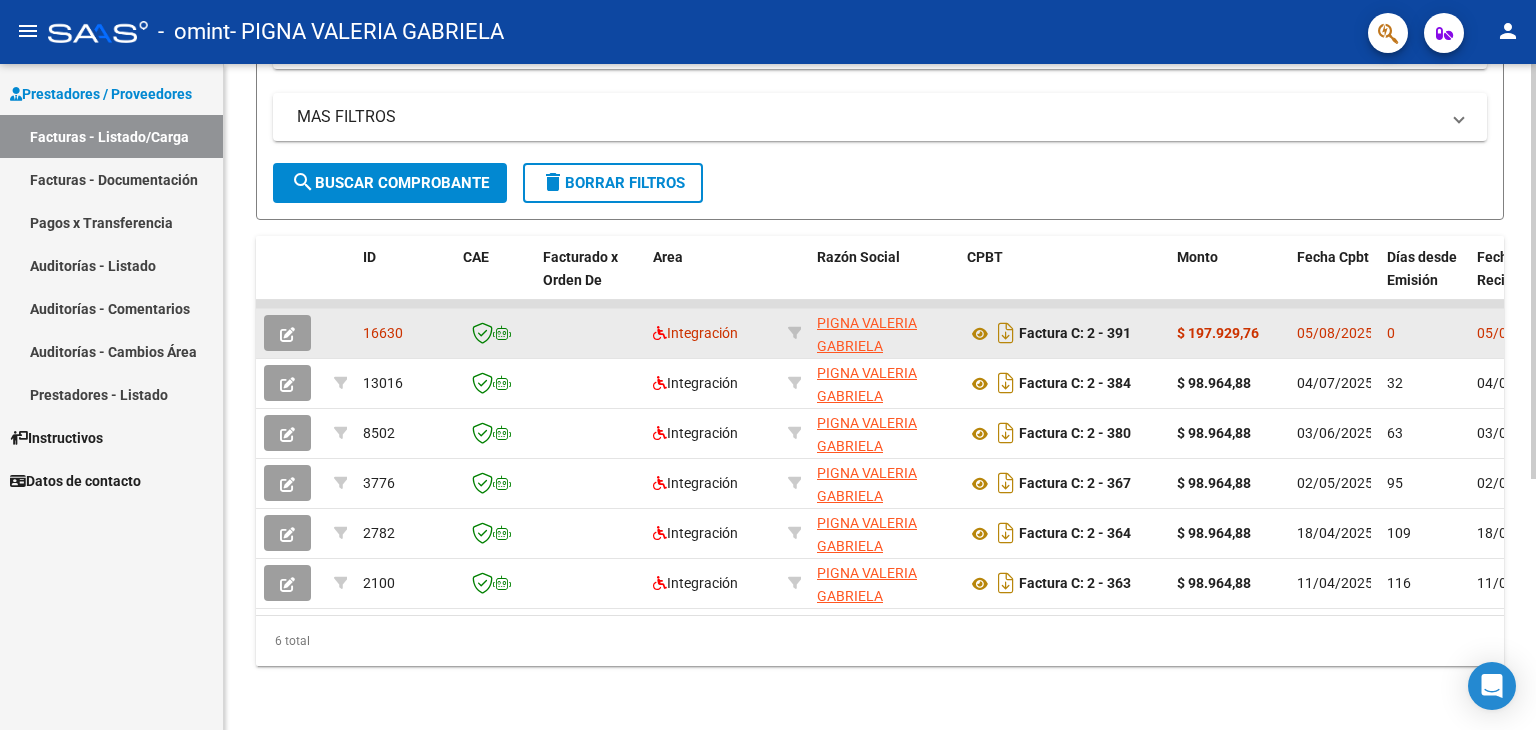 scroll, scrollTop: 404, scrollLeft: 0, axis: vertical 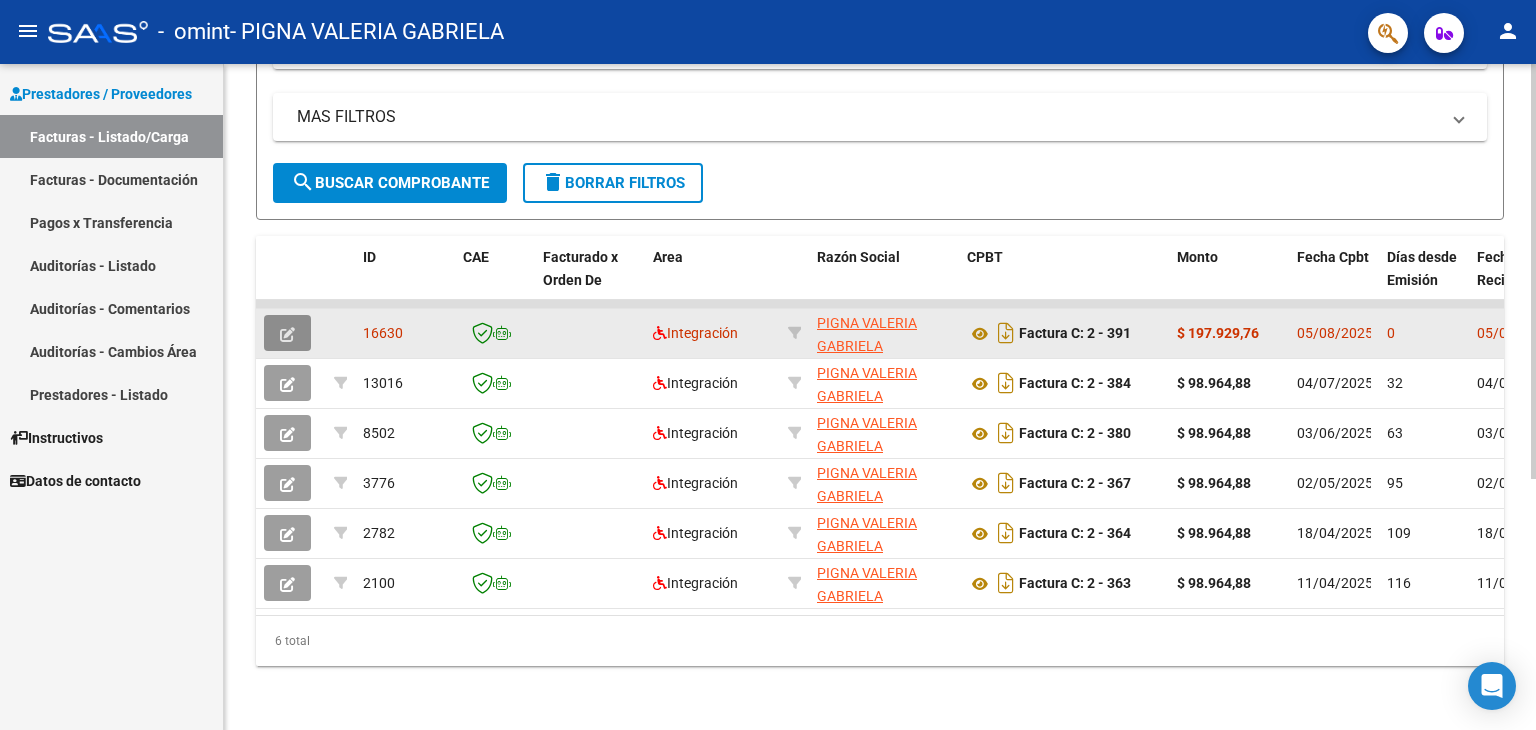 click 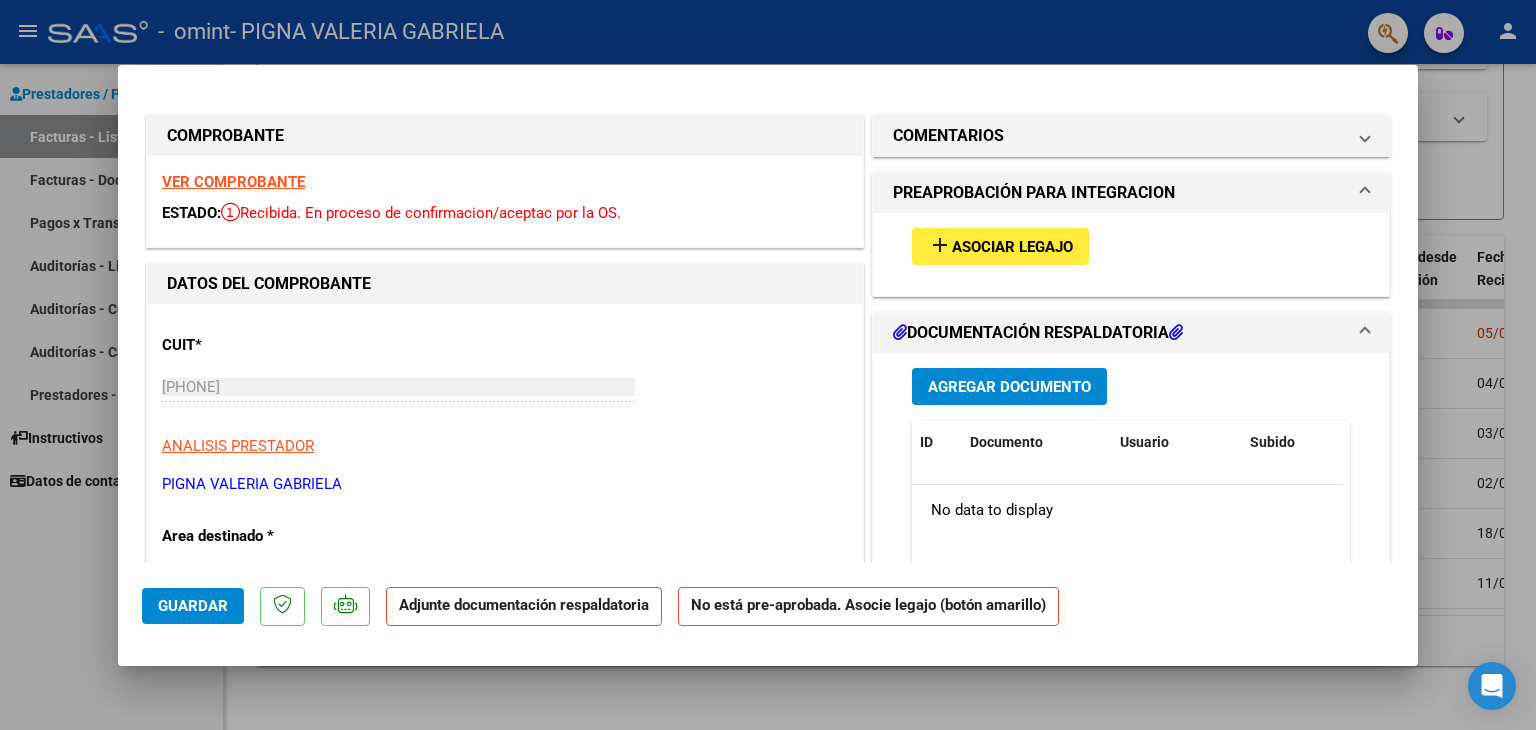 click on "Asociar Legajo" at bounding box center [1012, 247] 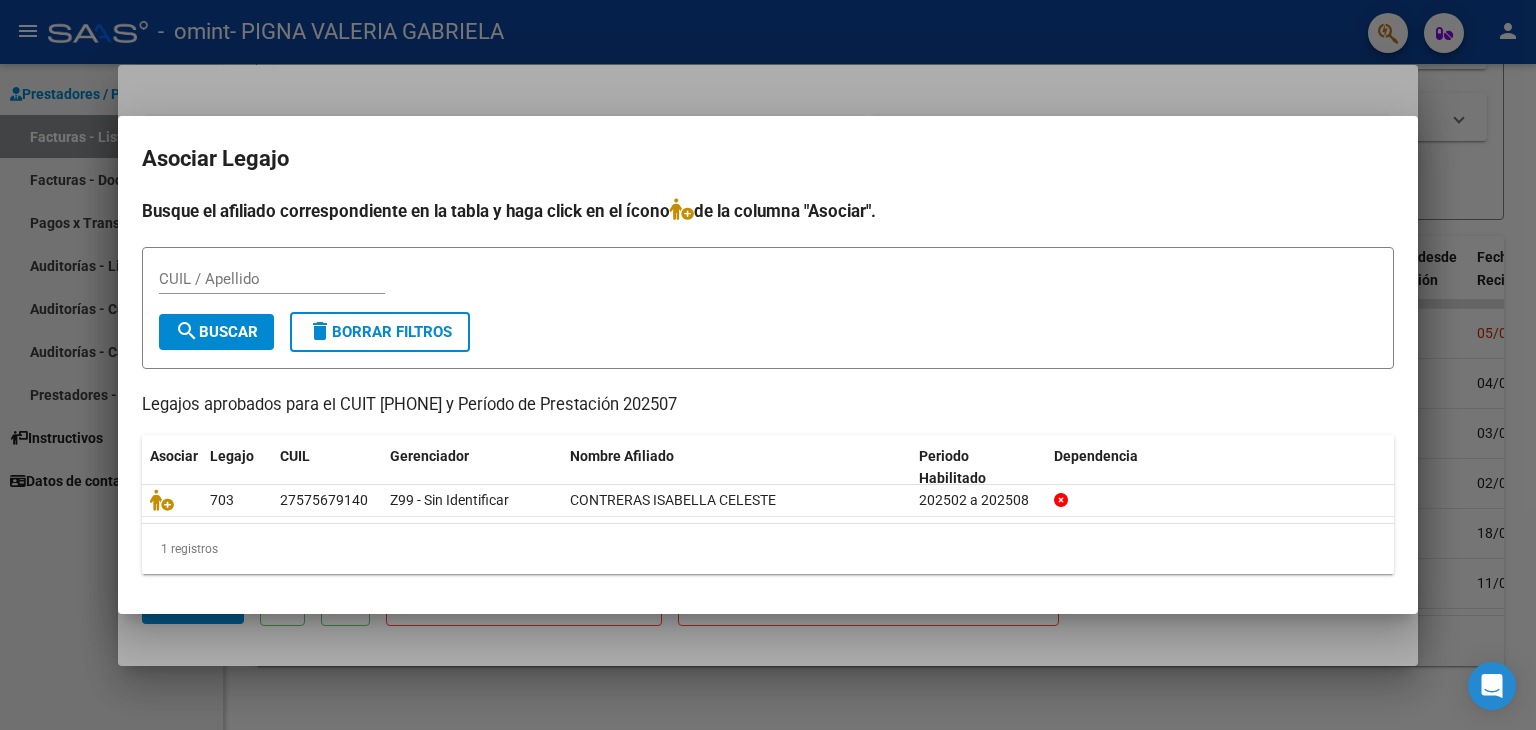 click at bounding box center [768, 365] 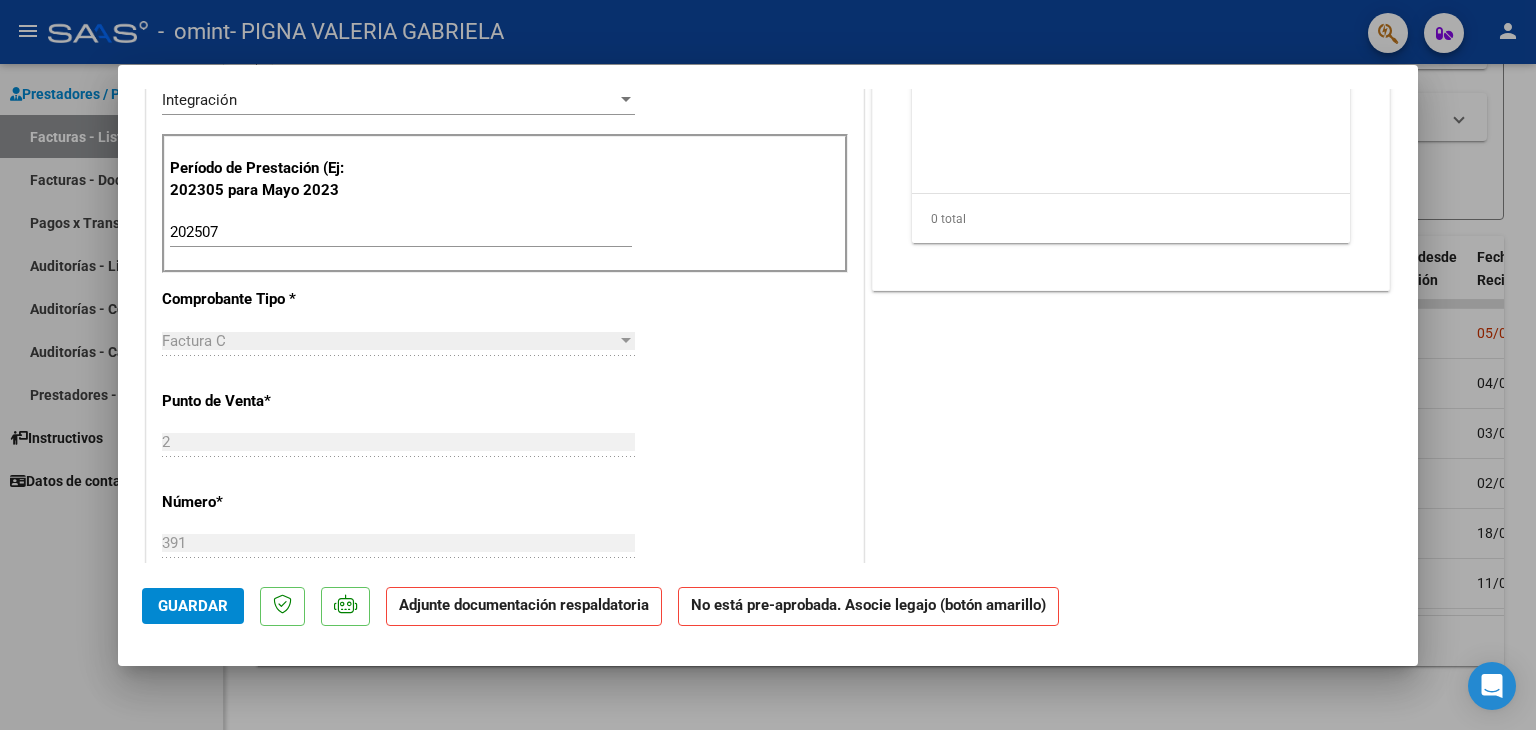 scroll, scrollTop: 600, scrollLeft: 0, axis: vertical 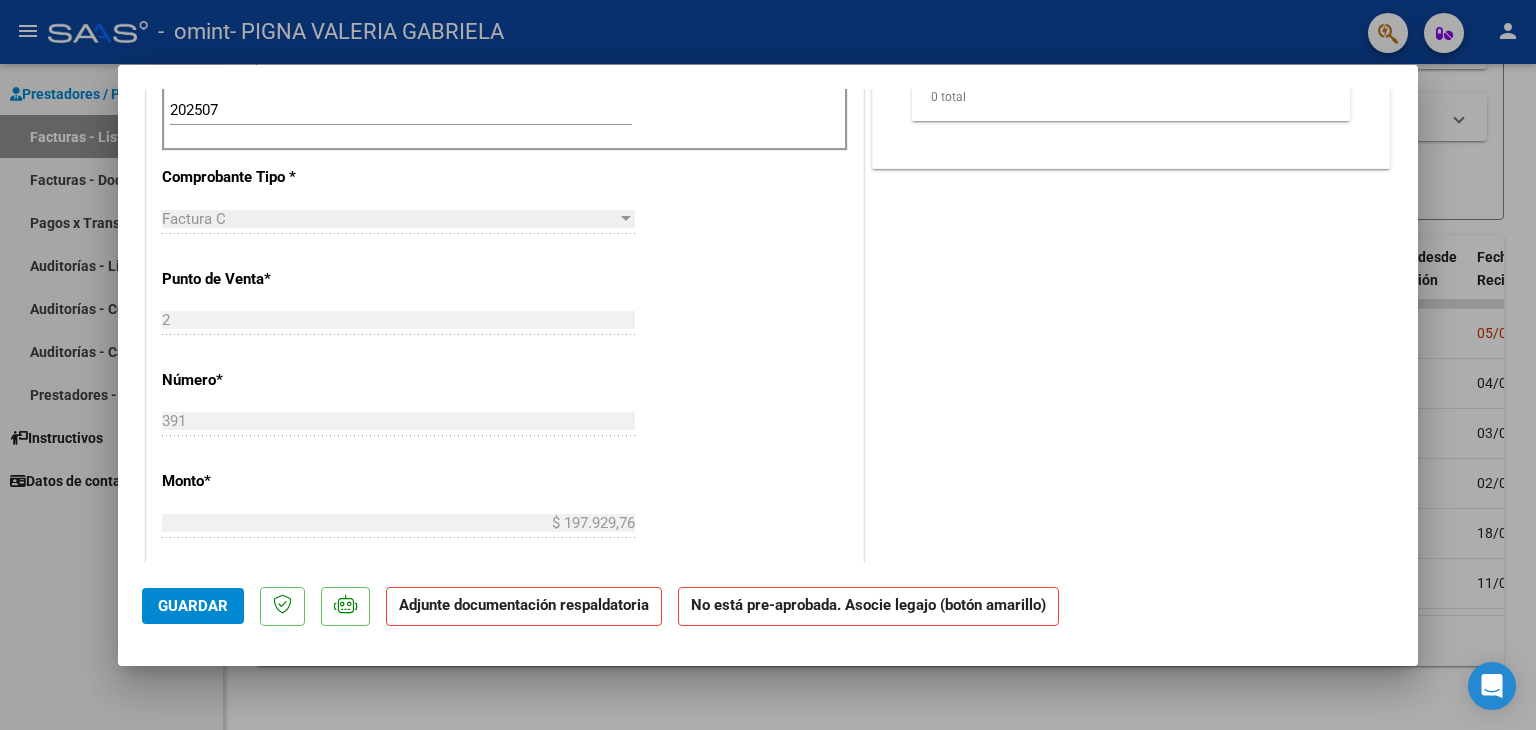 click on "Adjunte documentación respaldatoria" 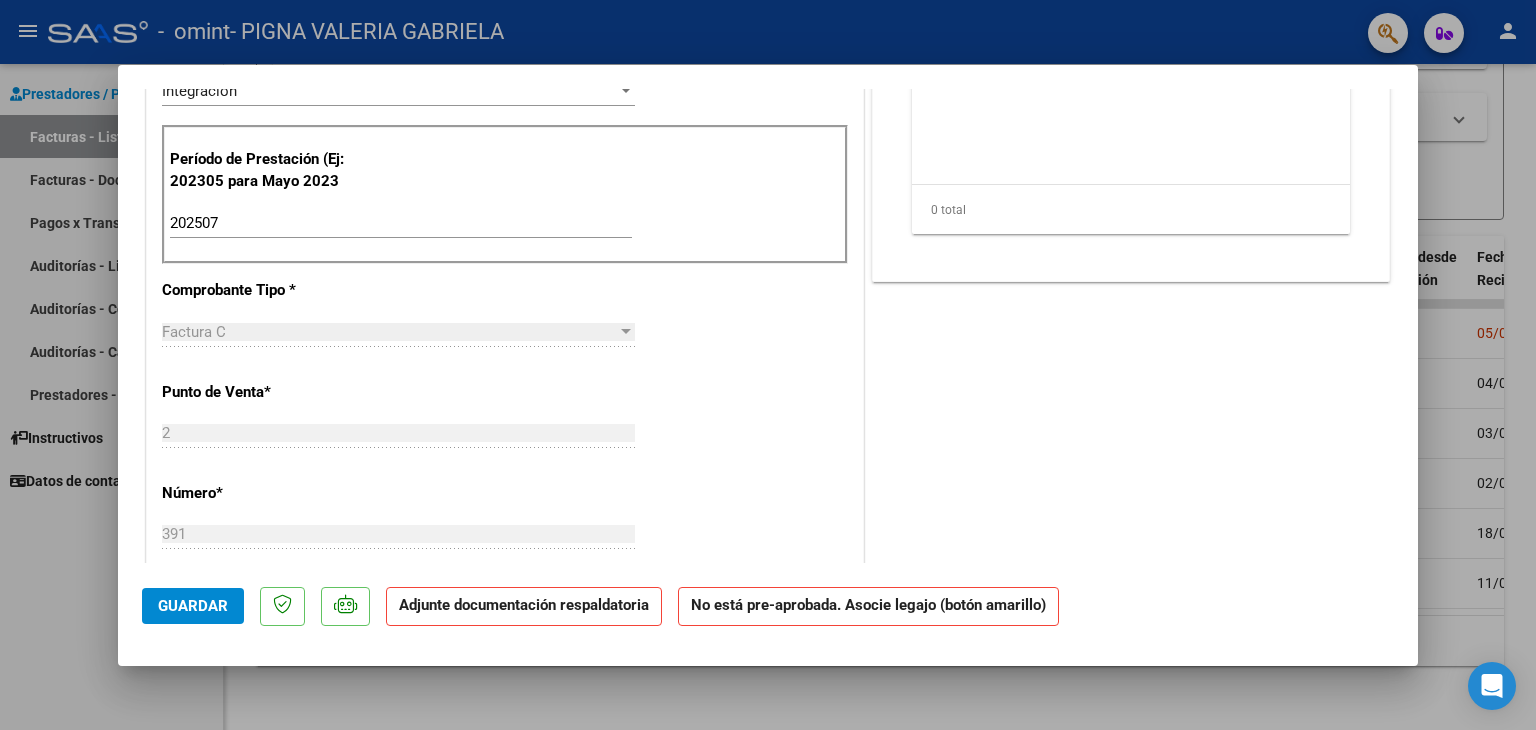 scroll, scrollTop: 87, scrollLeft: 0, axis: vertical 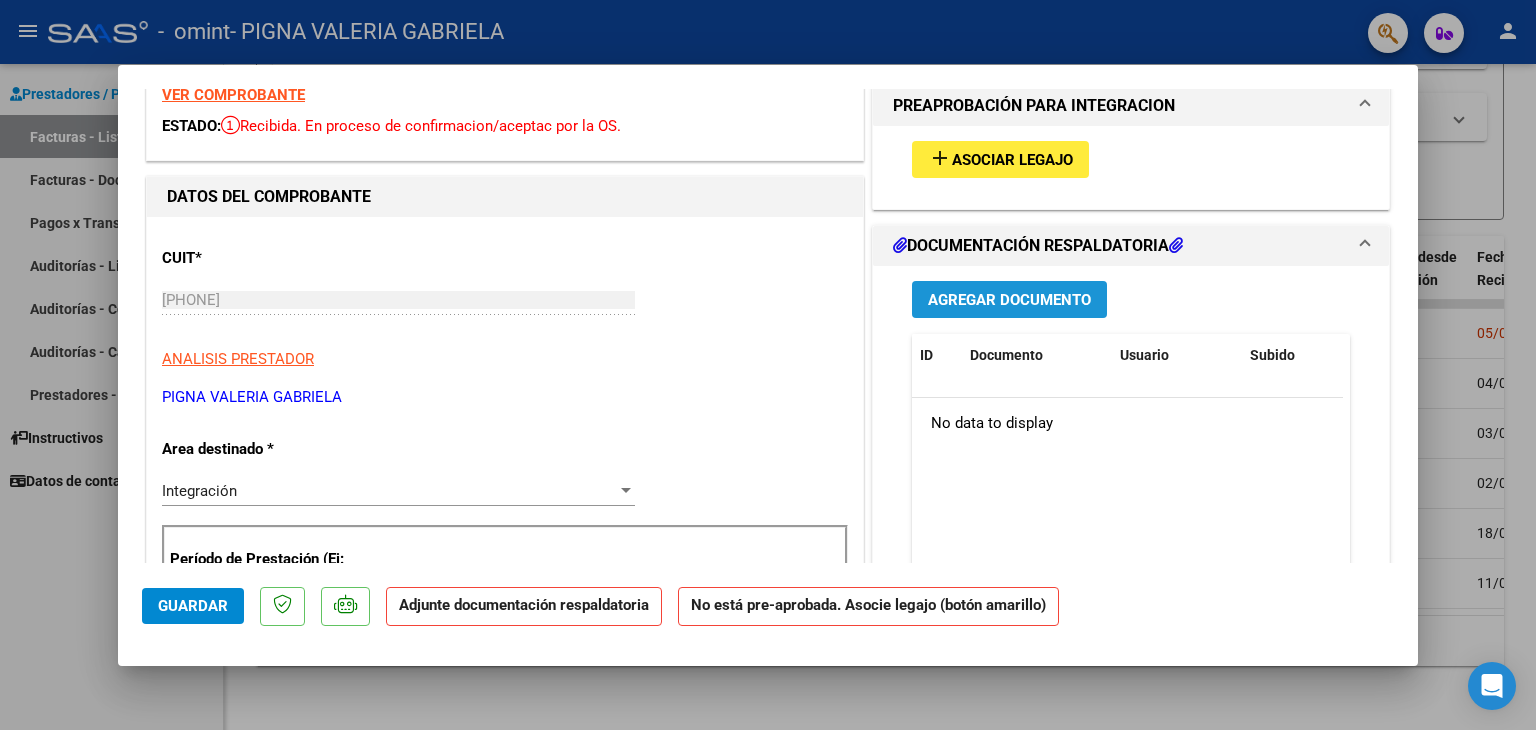 click on "Agregar Documento" at bounding box center [1009, 299] 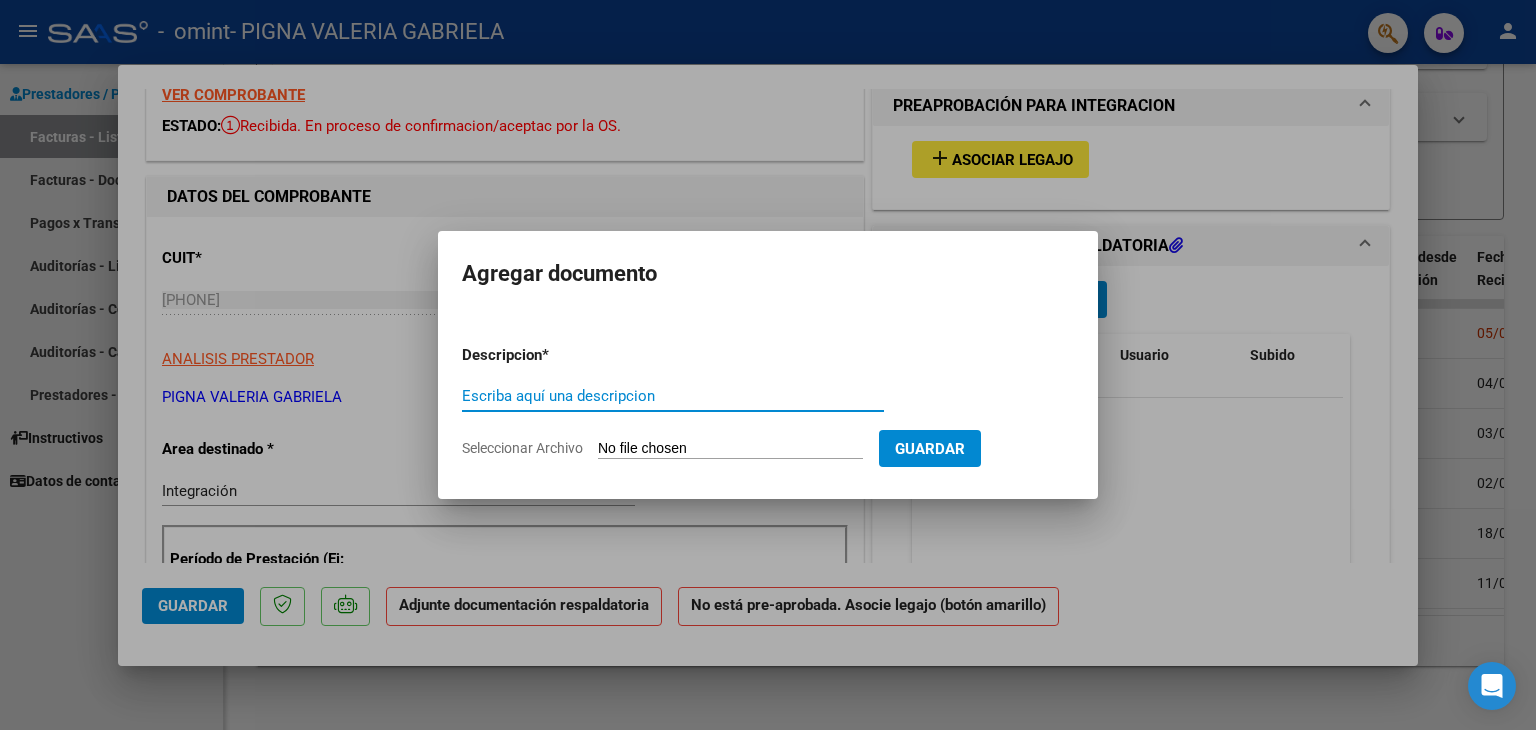 click on "Escriba aquí una descripcion" at bounding box center (673, 396) 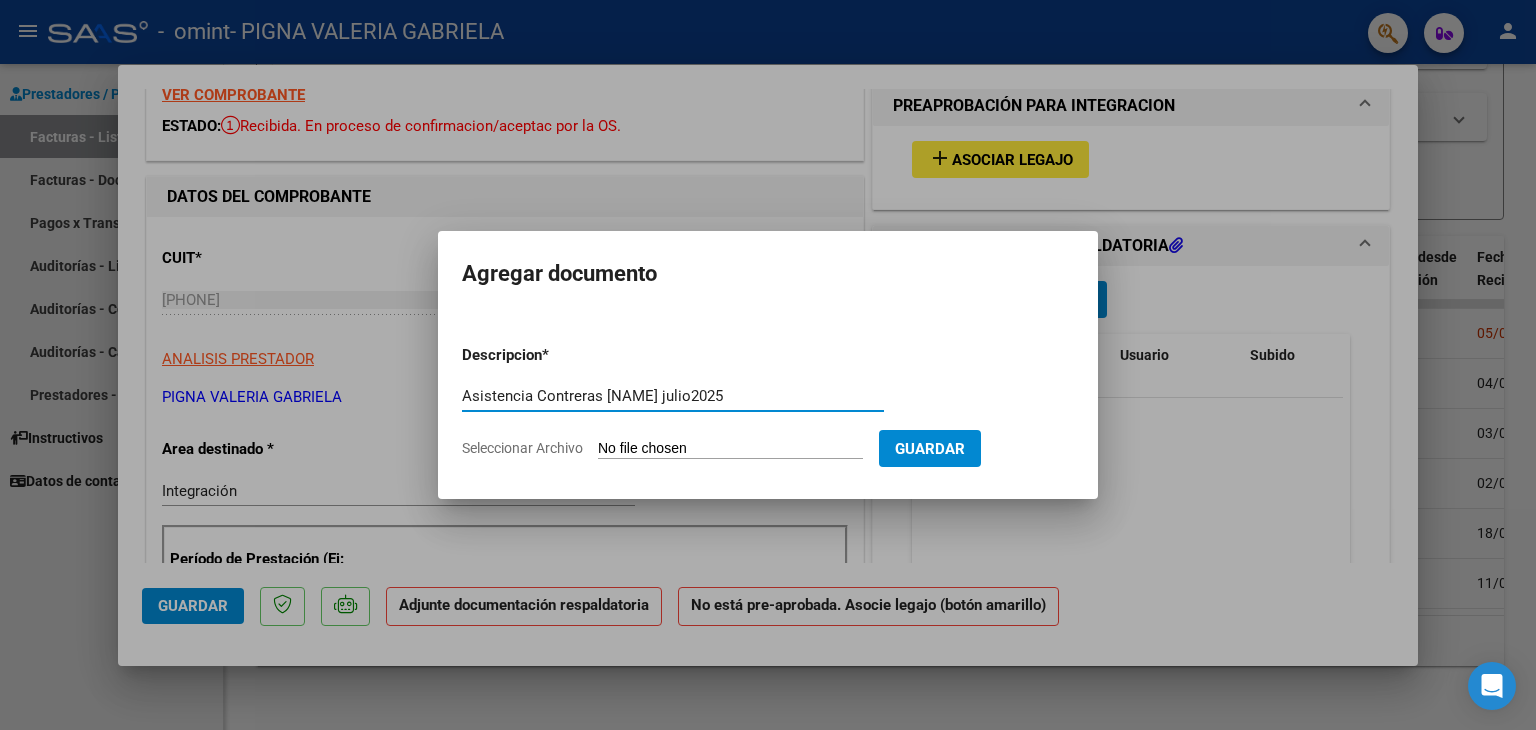 type on "Asistencia Contreras [NAME] julio2025" 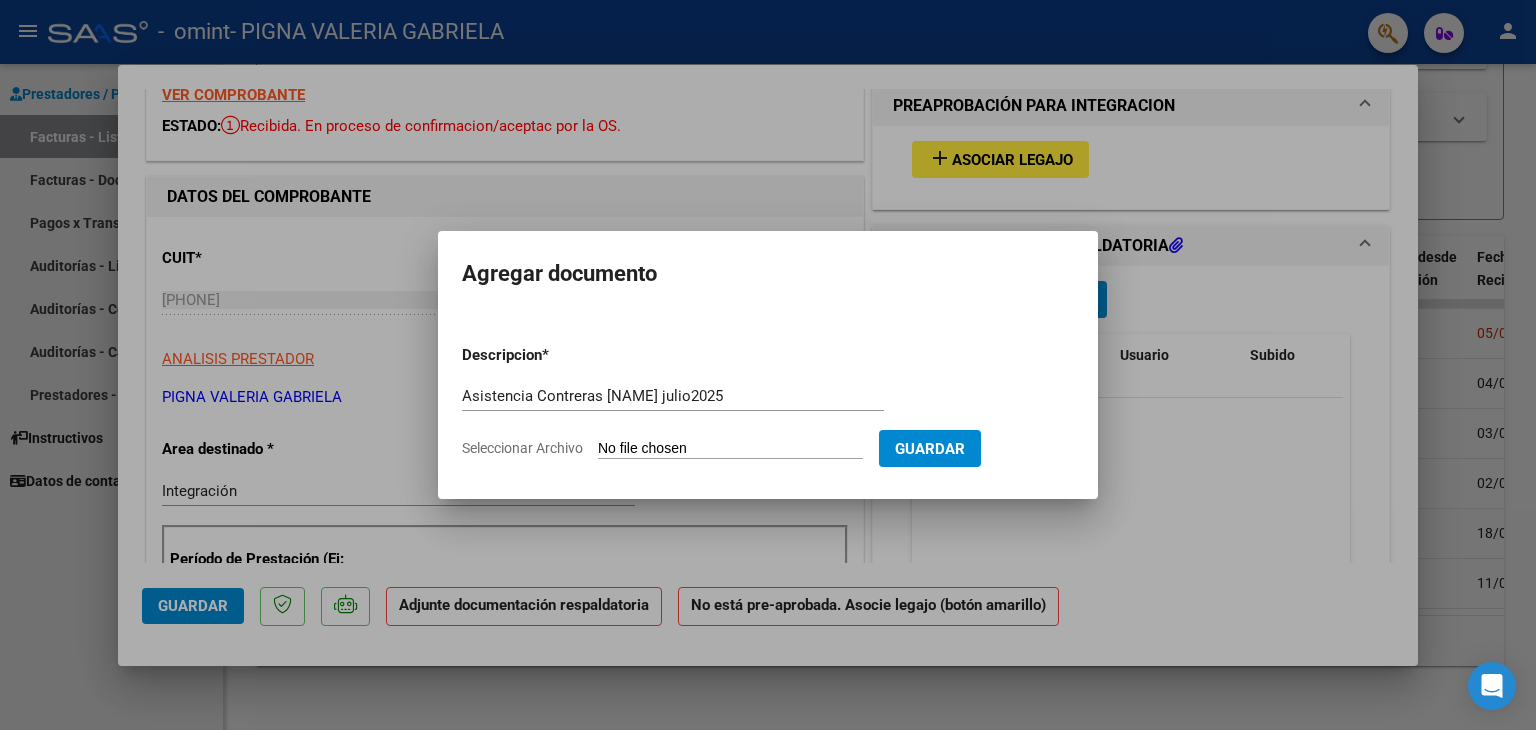 click on "Seleccionar Archivo" at bounding box center [730, 449] 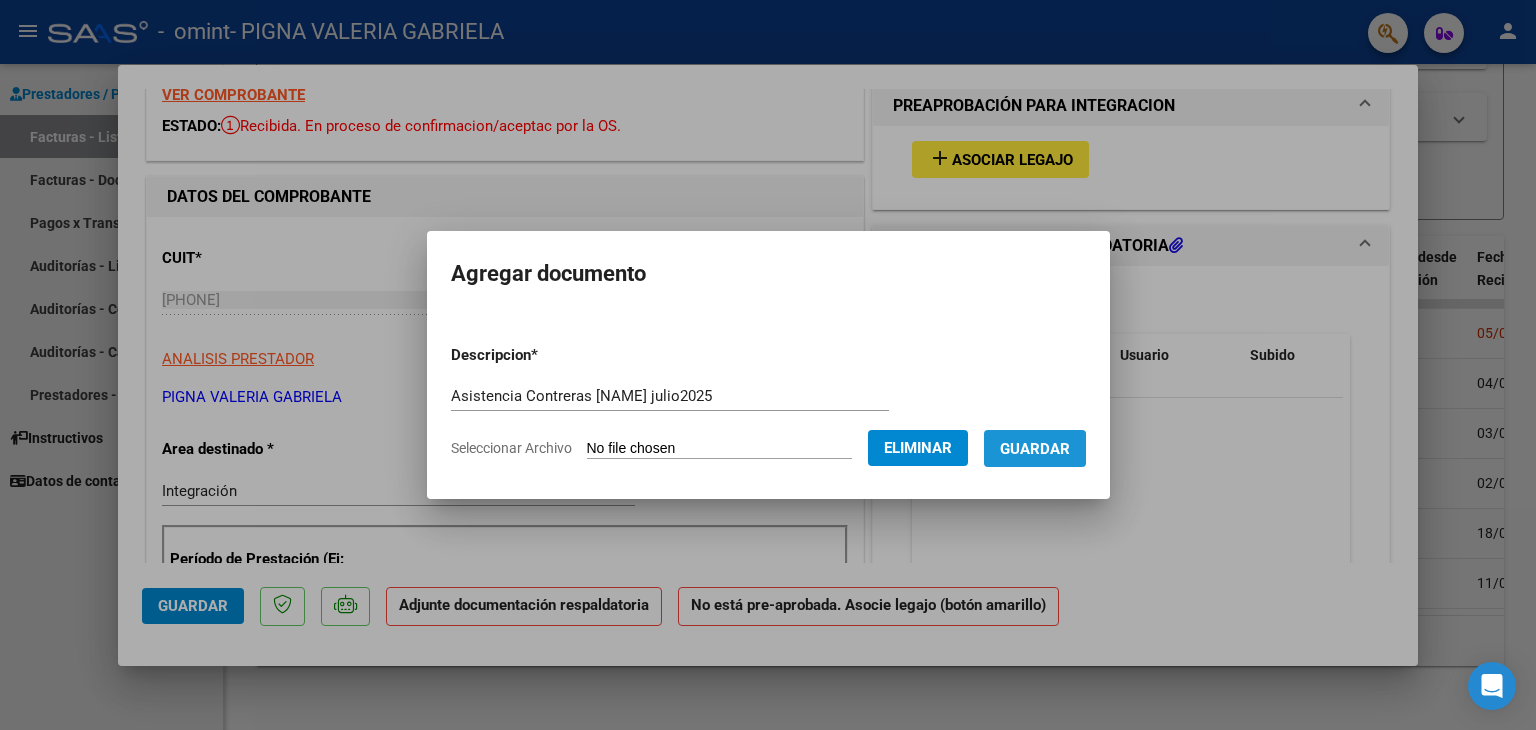 click on "Guardar" at bounding box center [1035, 449] 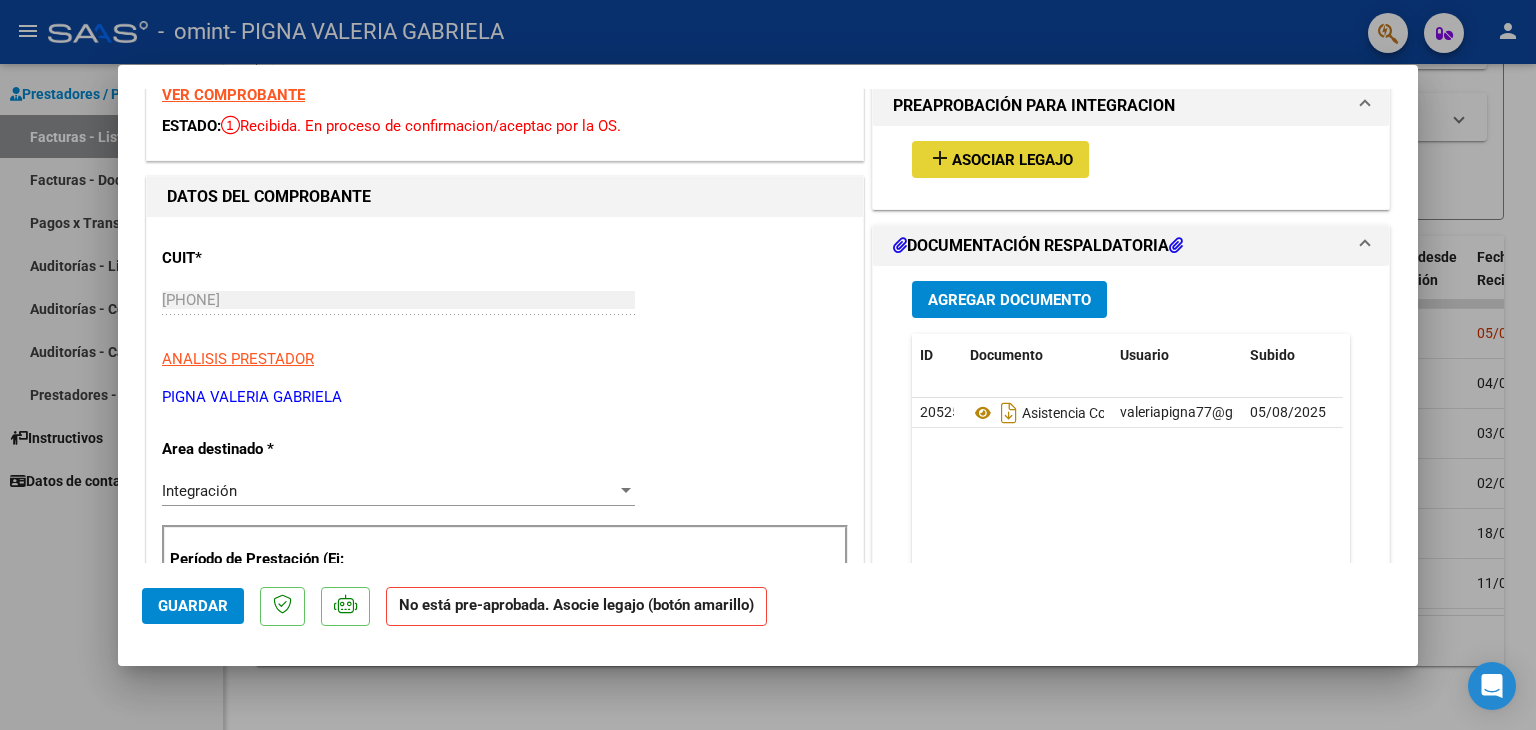 click on "Asociar Legajo" at bounding box center (1012, 160) 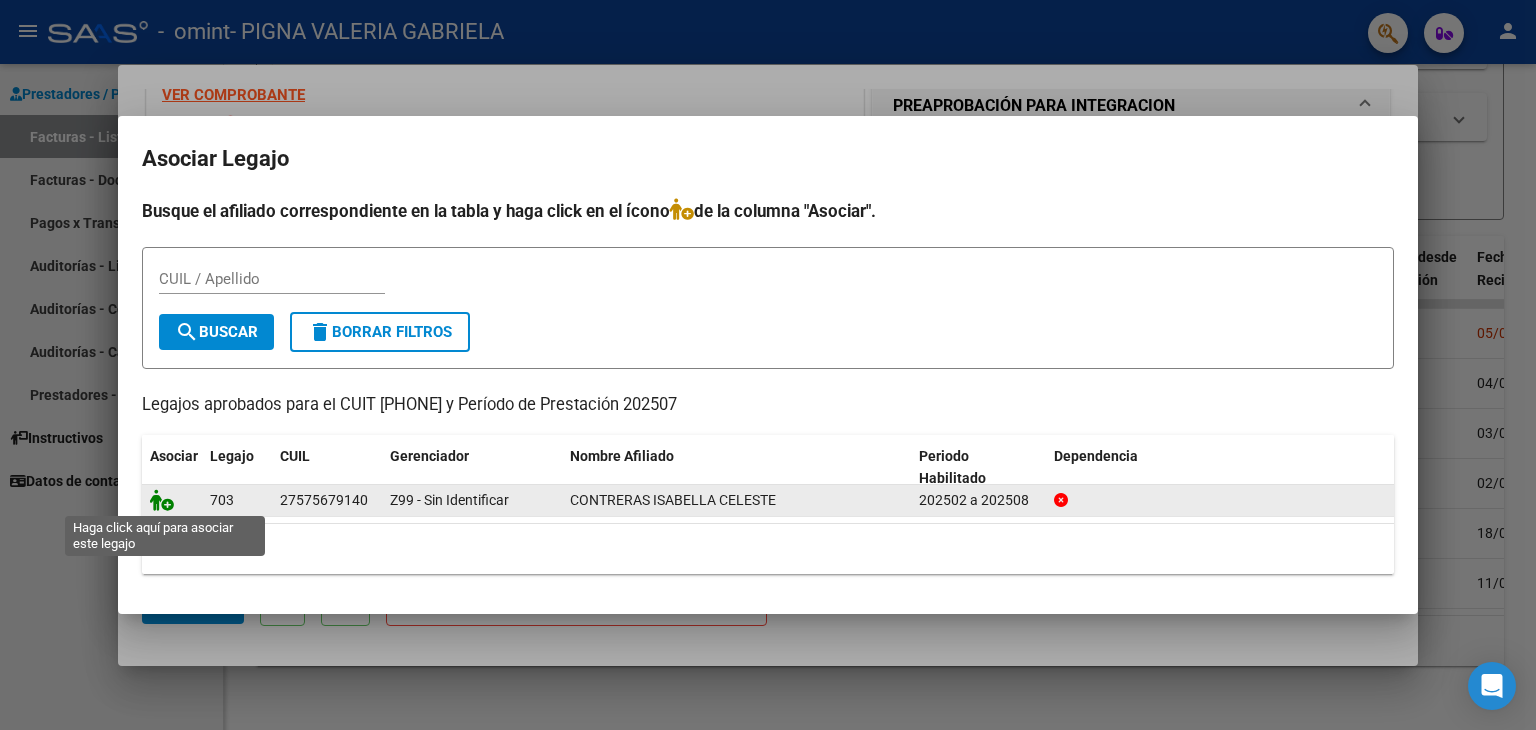 click 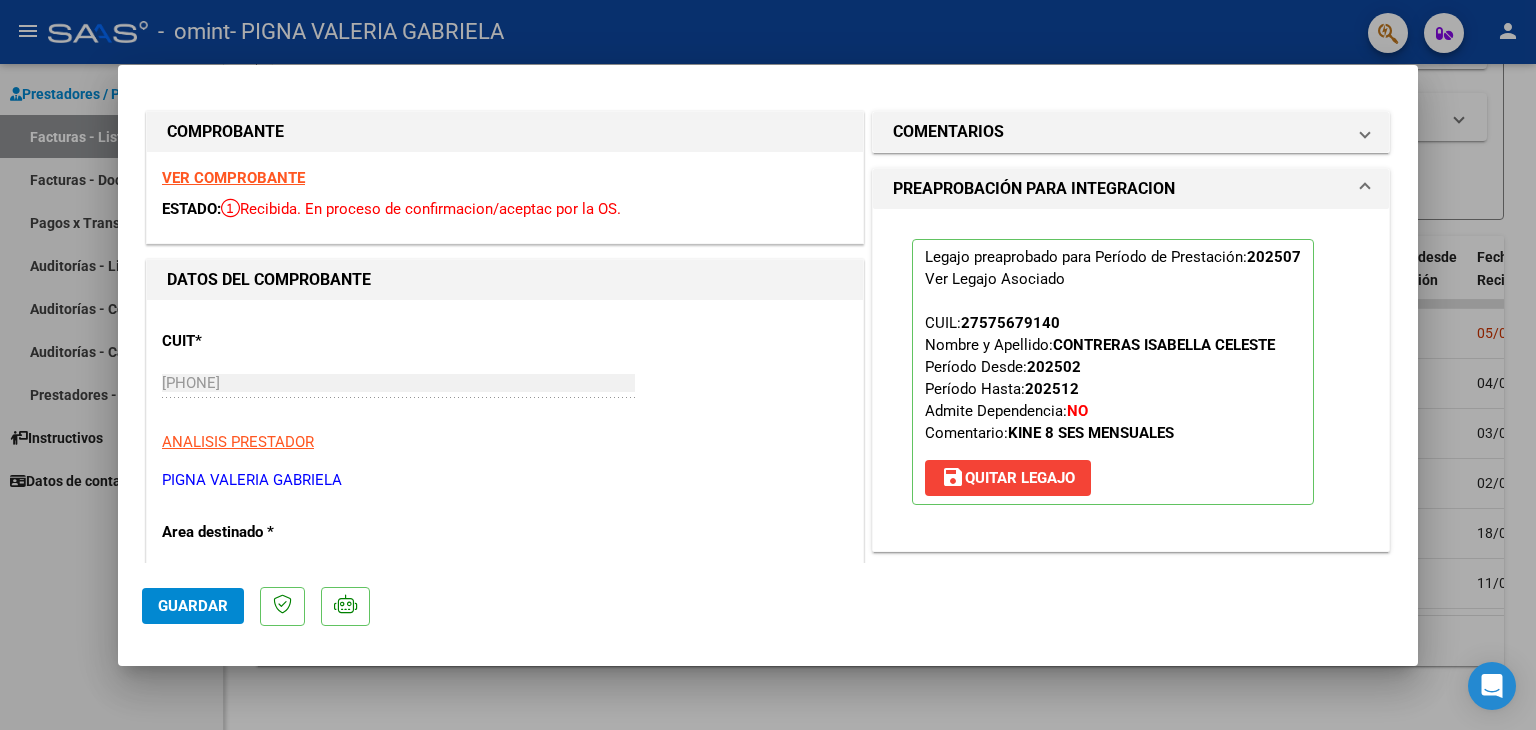 scroll, scrollTop: 0, scrollLeft: 0, axis: both 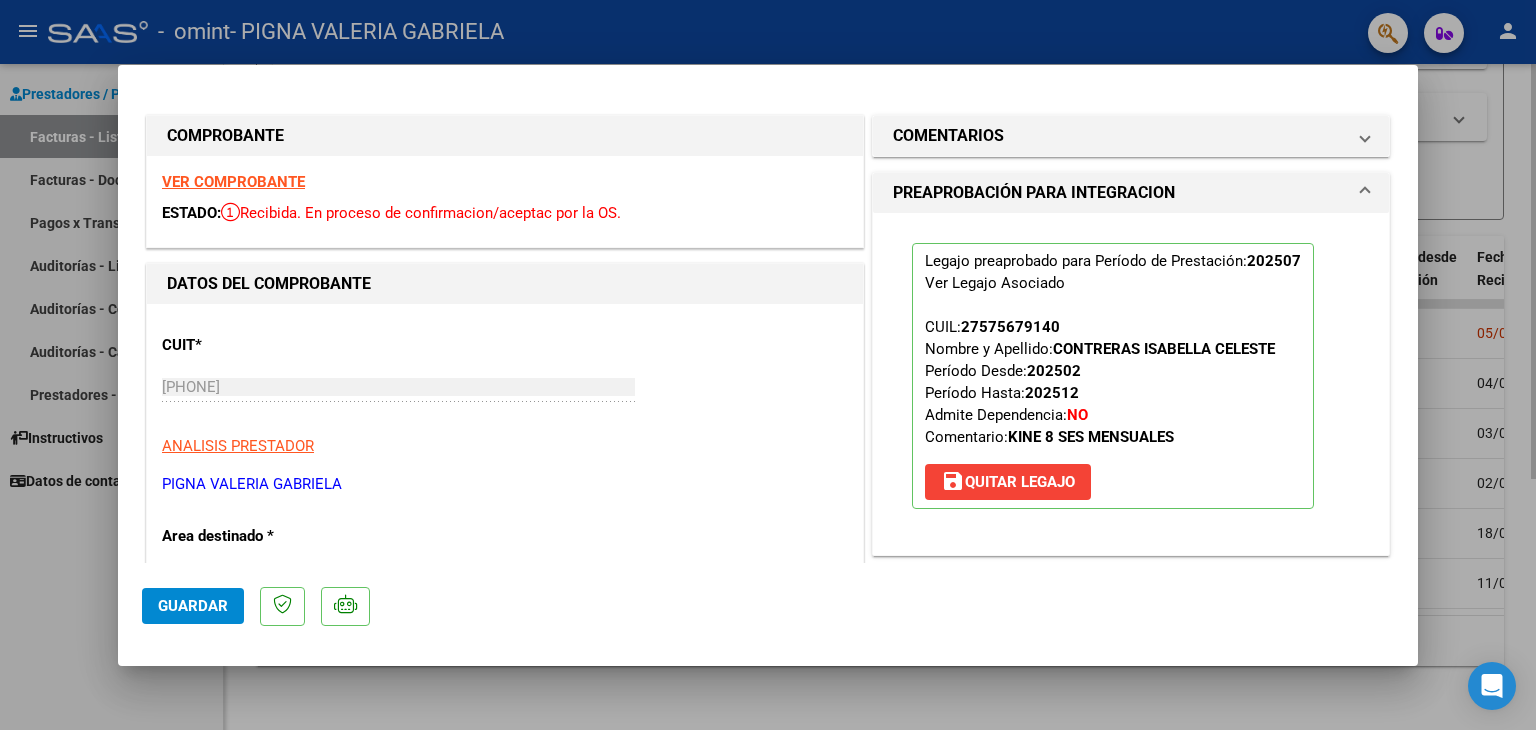 click at bounding box center (768, 365) 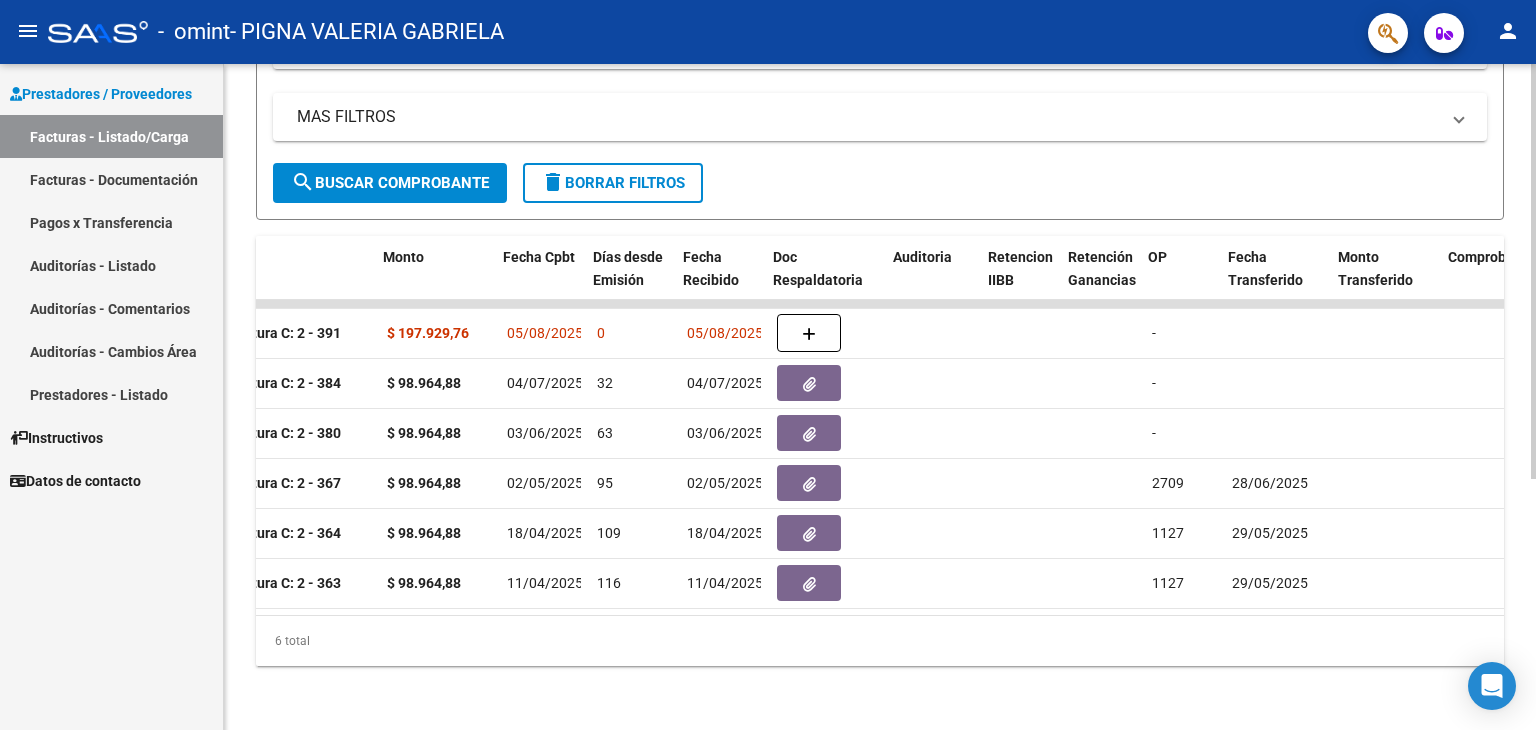 scroll, scrollTop: 0, scrollLeft: 793, axis: horizontal 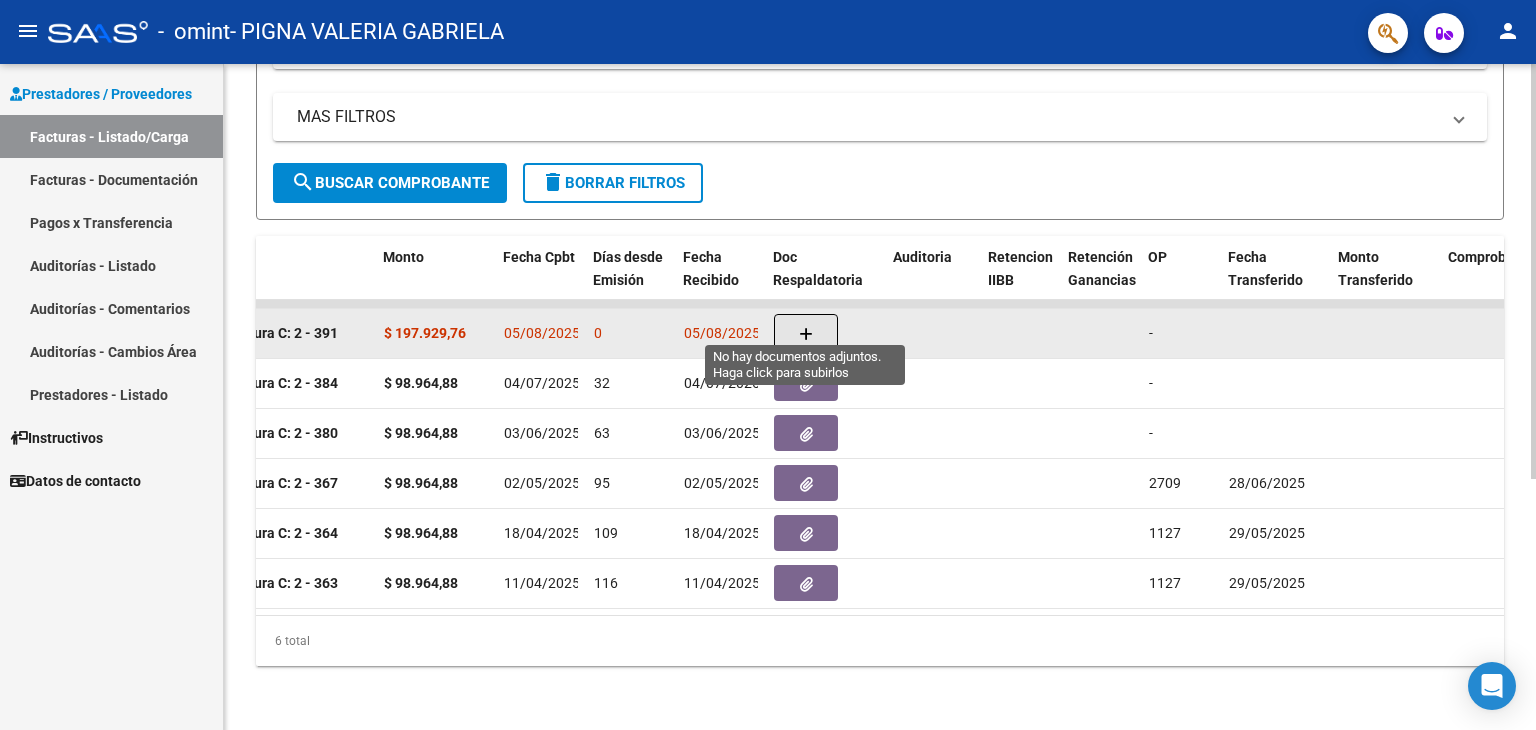 click 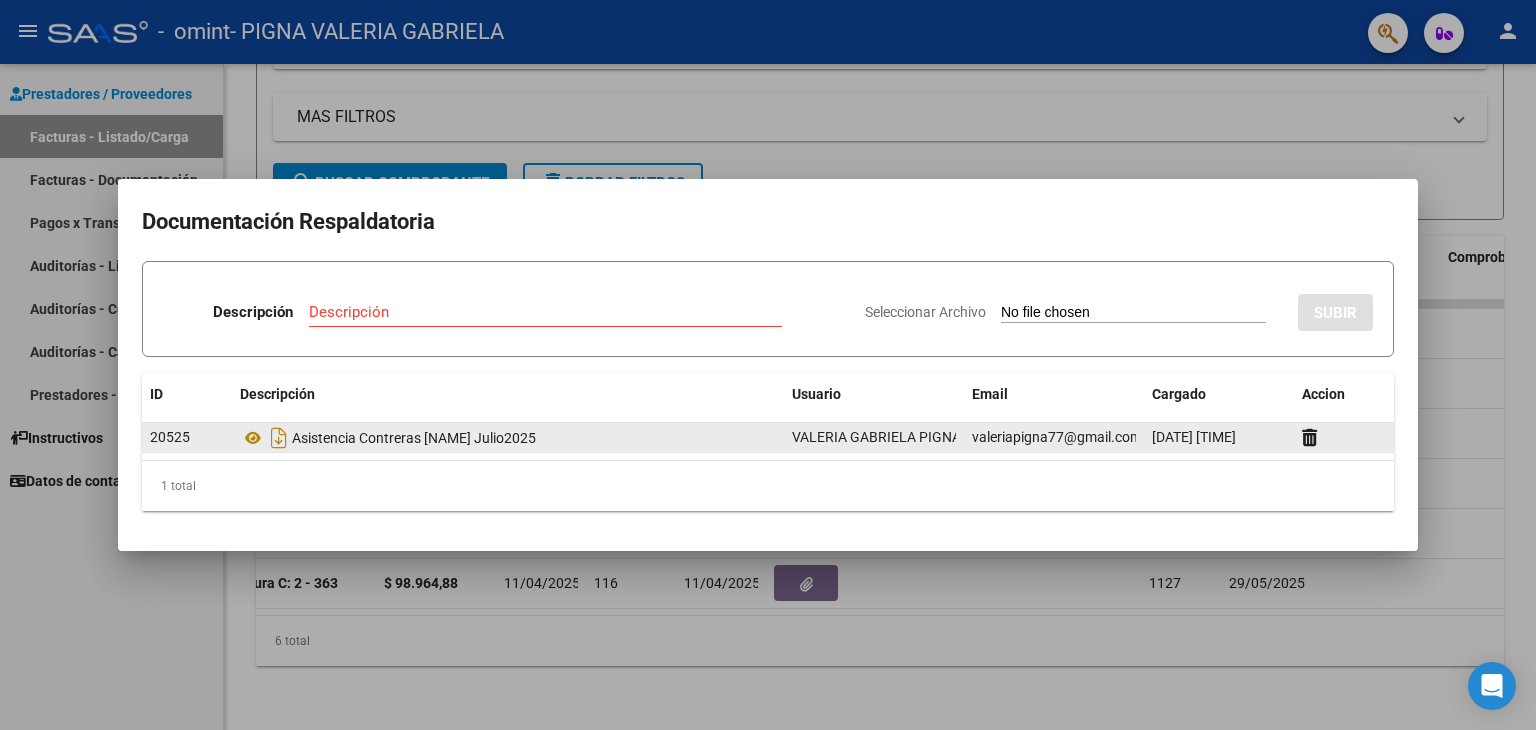 click on "Asistencia Contreras [NAME] Julio2025" 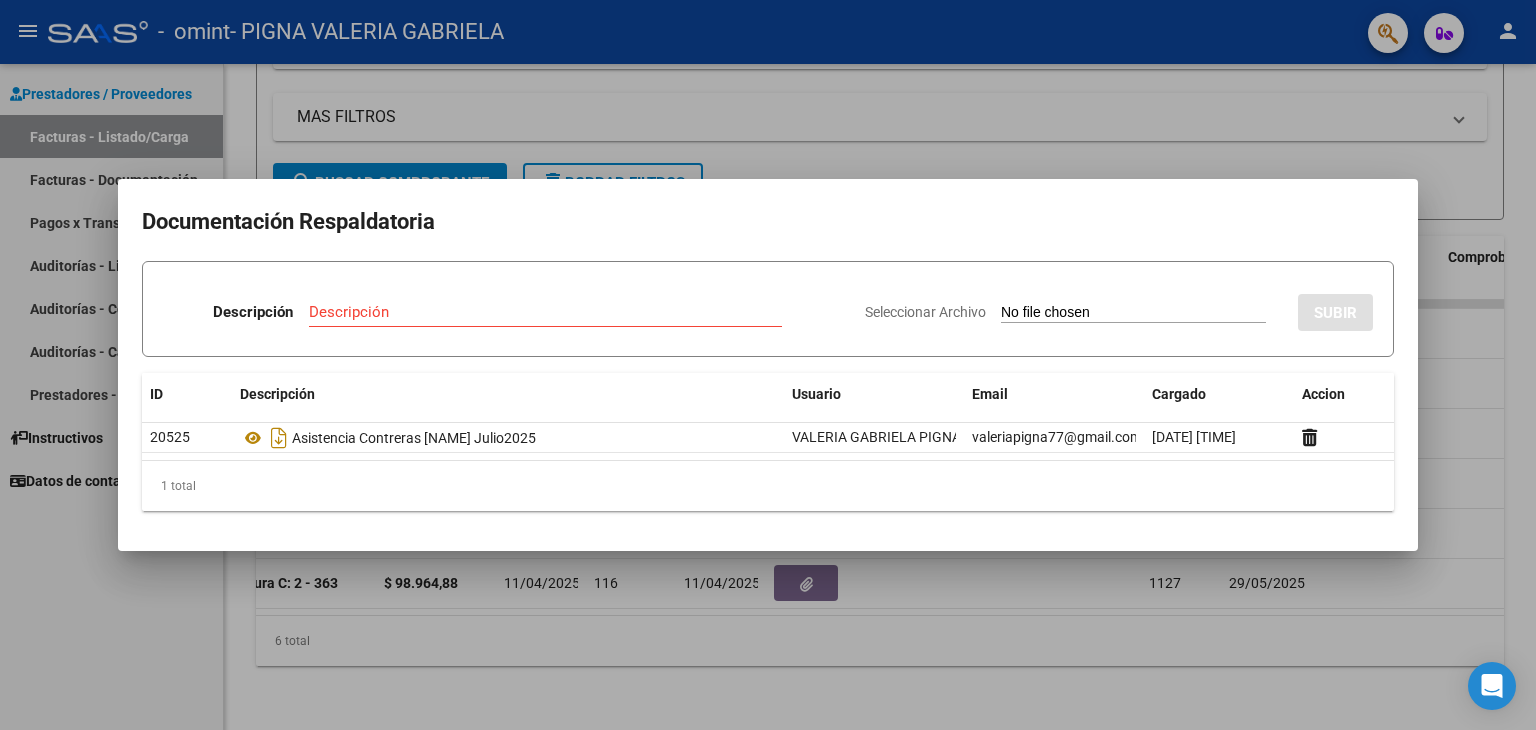 drag, startPoint x: 612, startPoint y: 459, endPoint x: 624, endPoint y: 461, distance: 12.165525 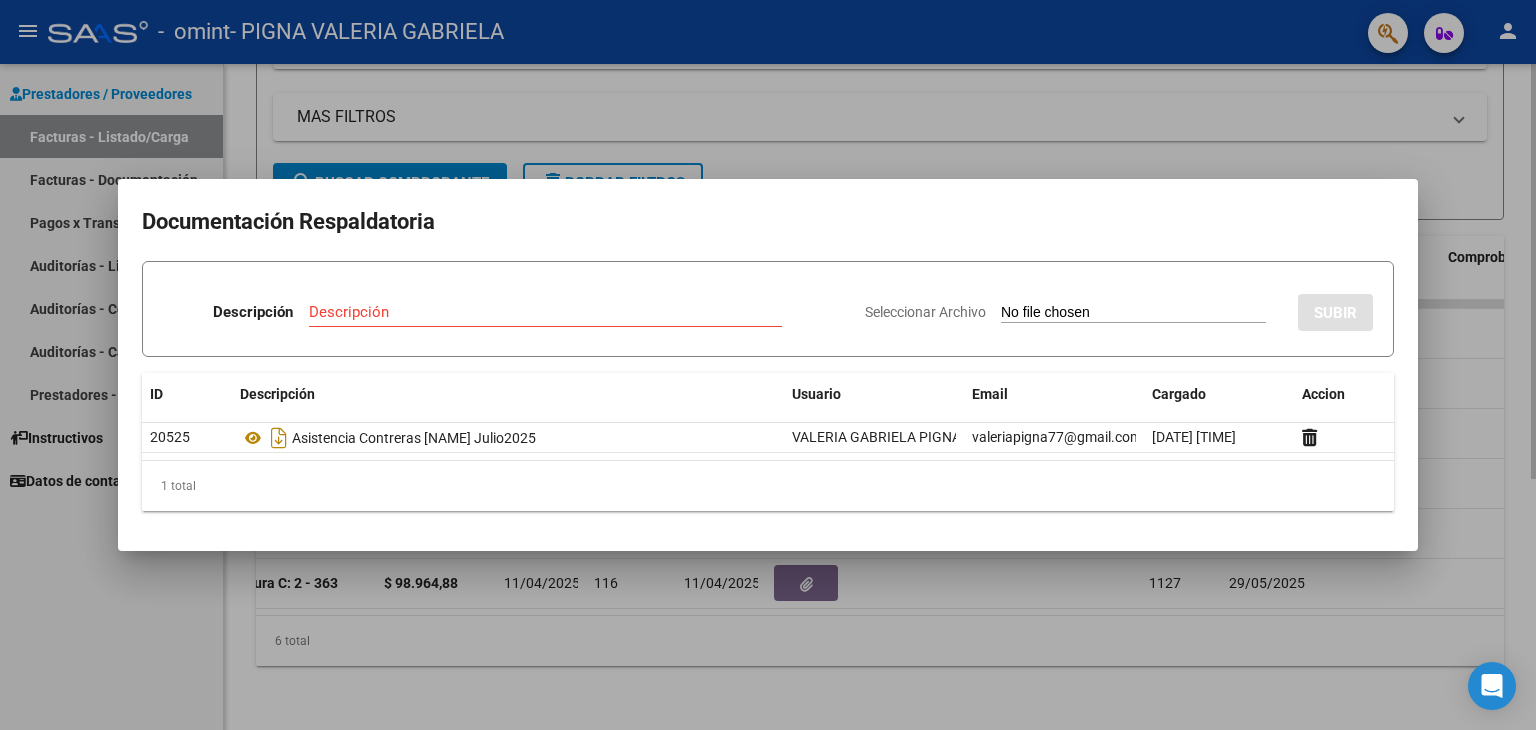 drag, startPoint x: 1456, startPoint y: 141, endPoint x: 1441, endPoint y: 232, distance: 92.22798 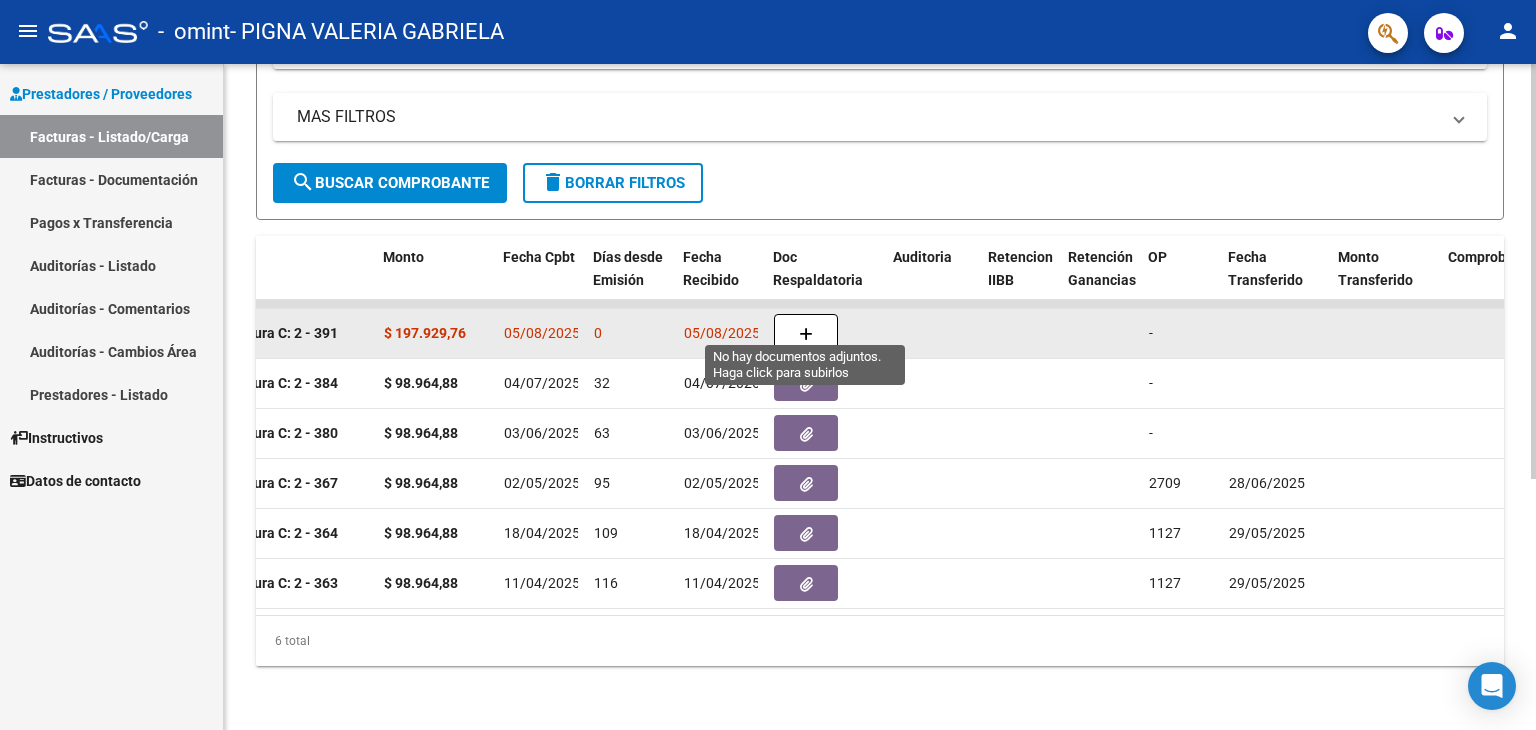 click 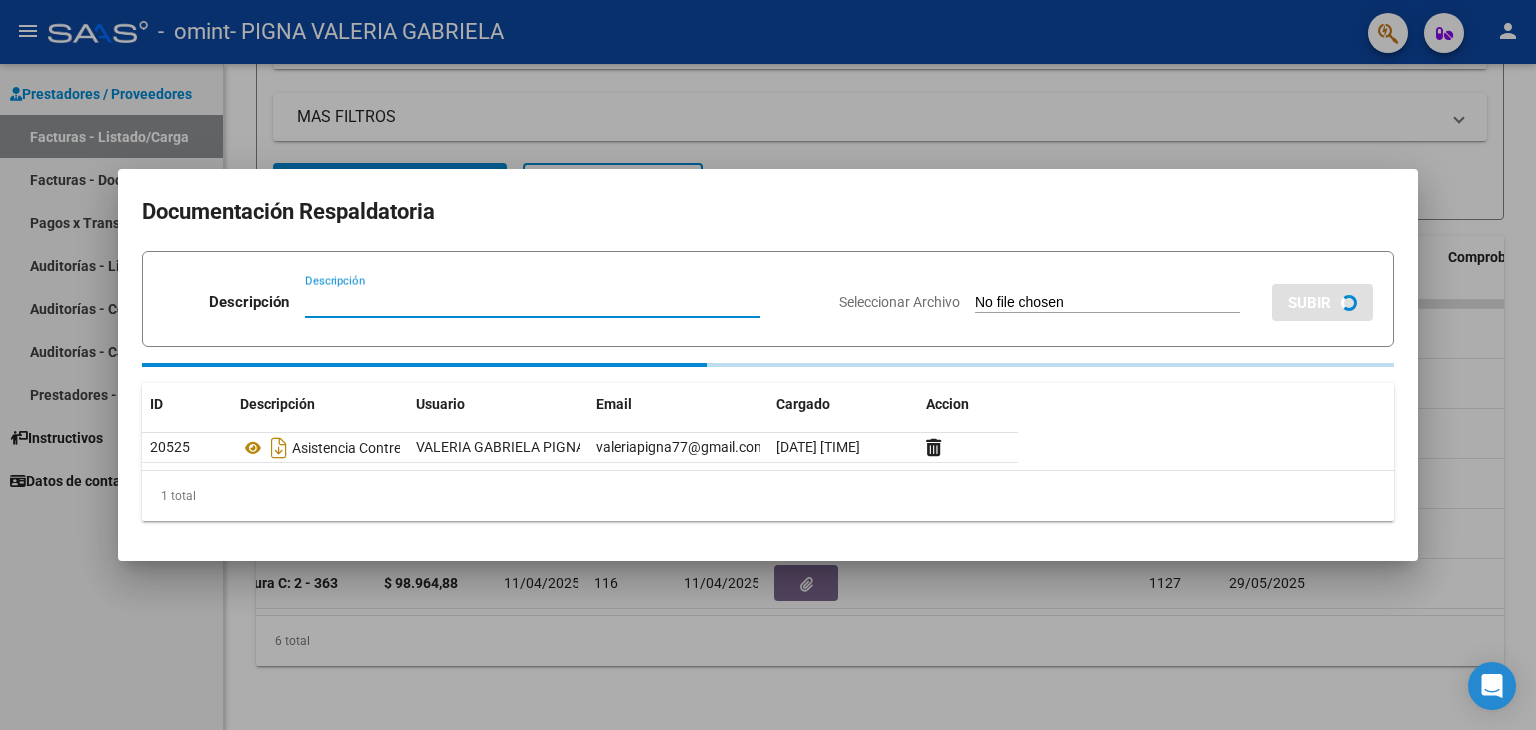 click on "Descripción" at bounding box center (532, 302) 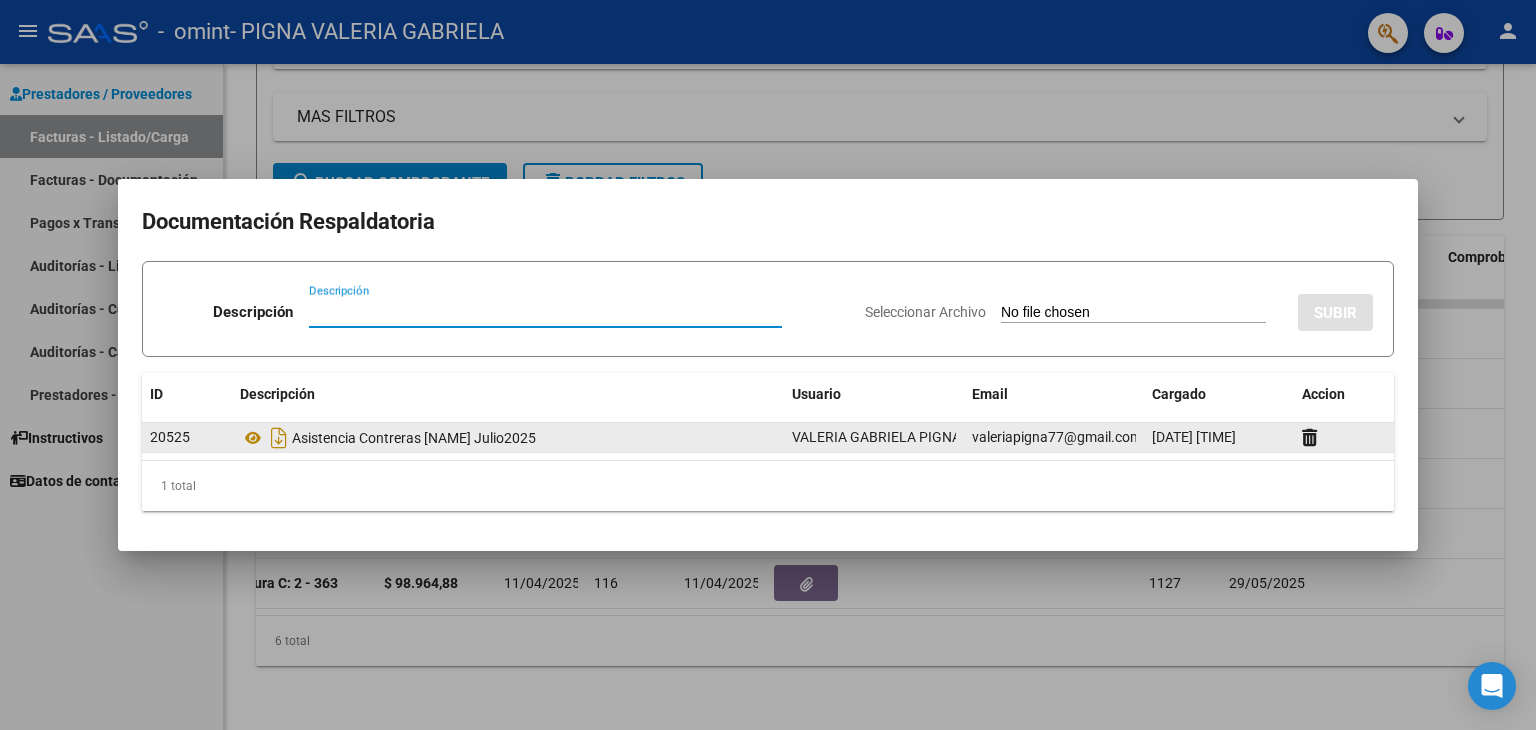 click on "Asistencia Contreras [NAME] Julio2025" 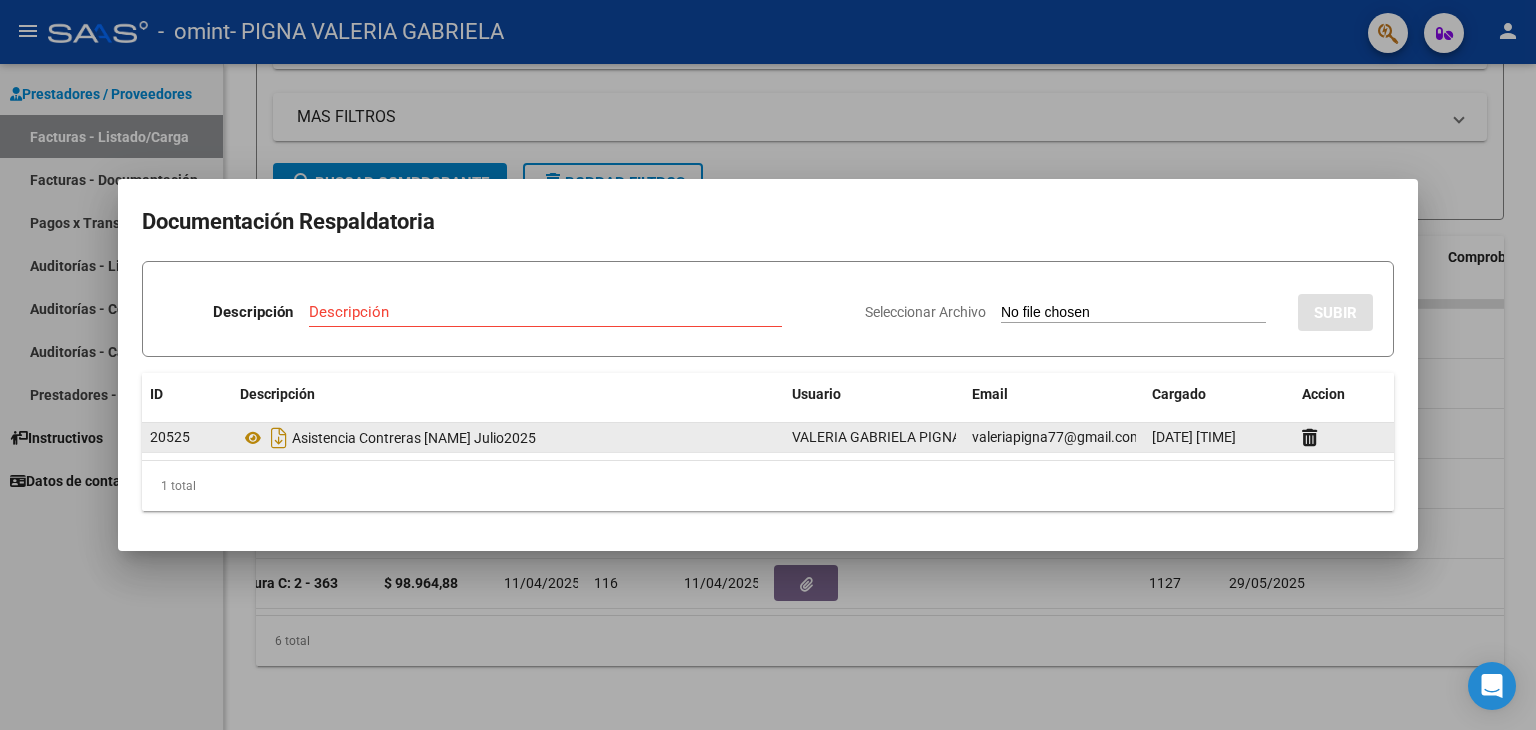 click on "20525" 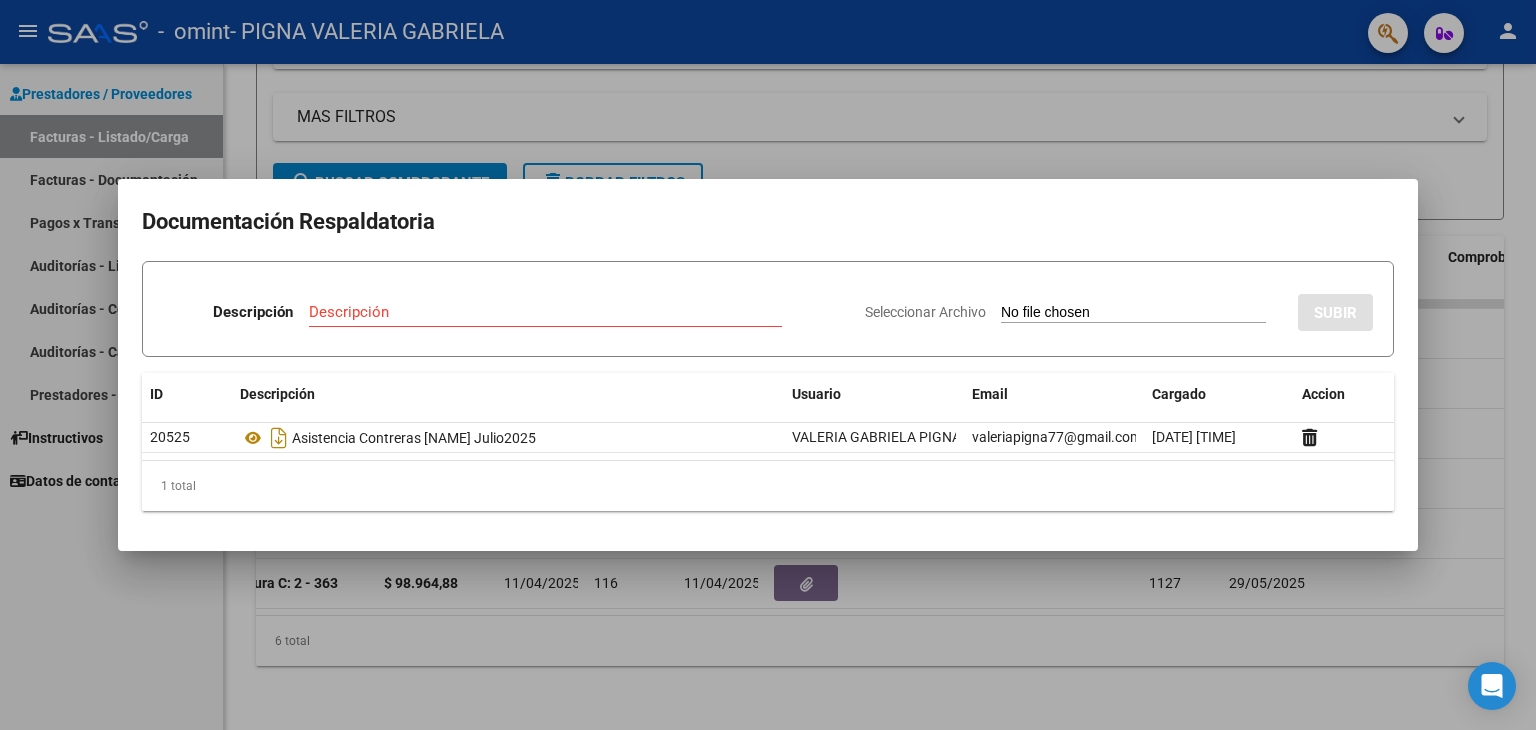 click at bounding box center (768, 365) 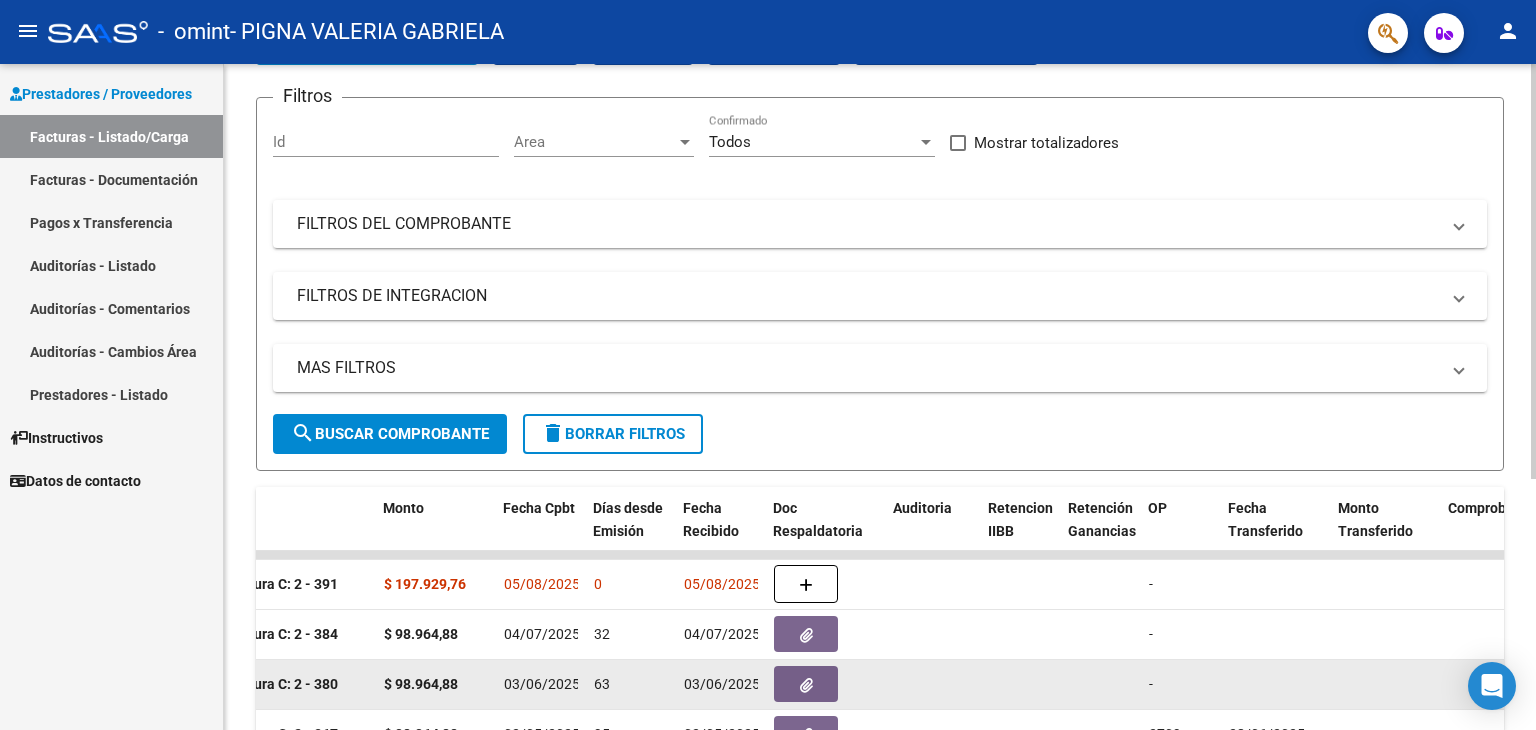 scroll, scrollTop: 404, scrollLeft: 0, axis: vertical 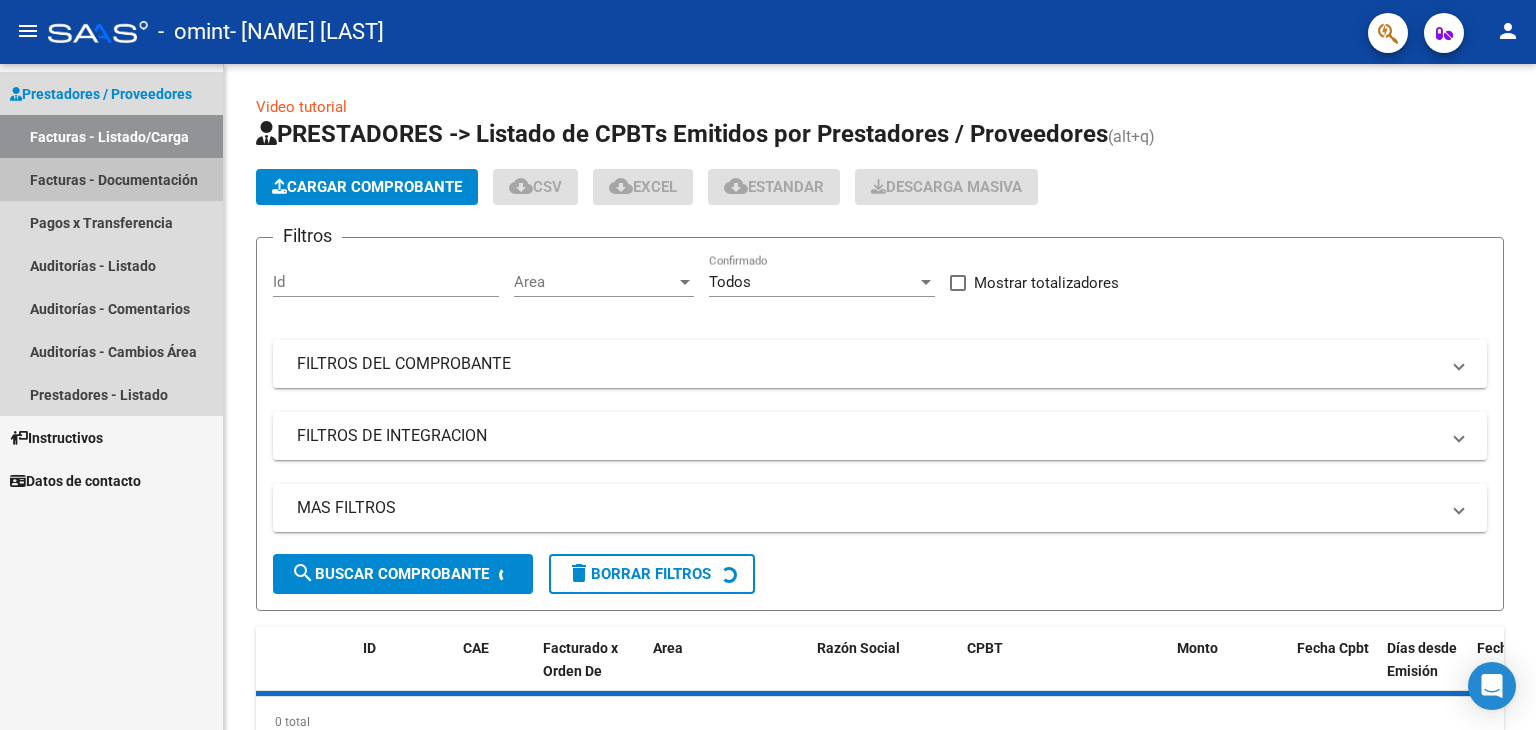 click on "Facturas - Documentación" at bounding box center (111, 179) 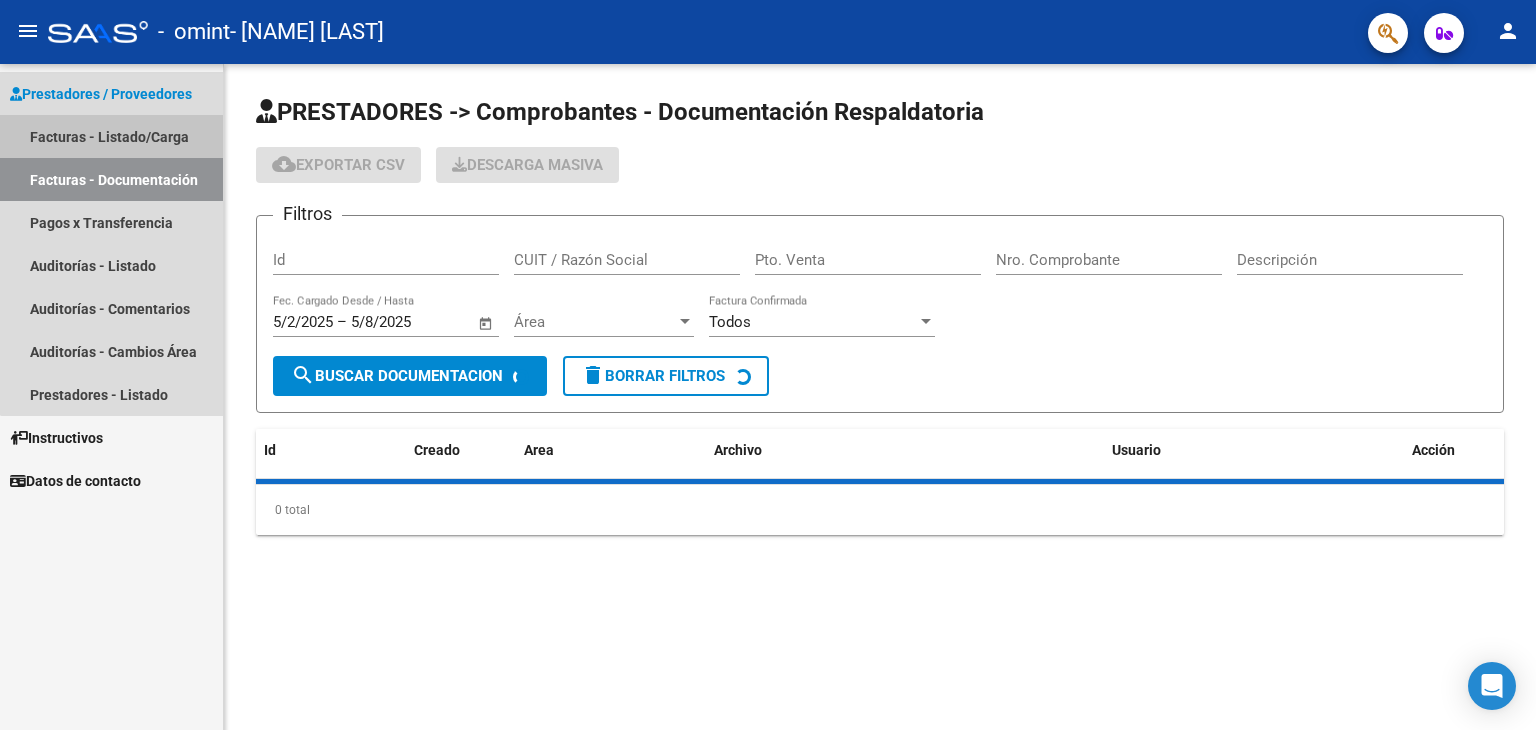 click on "Facturas - Listado/Carga" at bounding box center [111, 136] 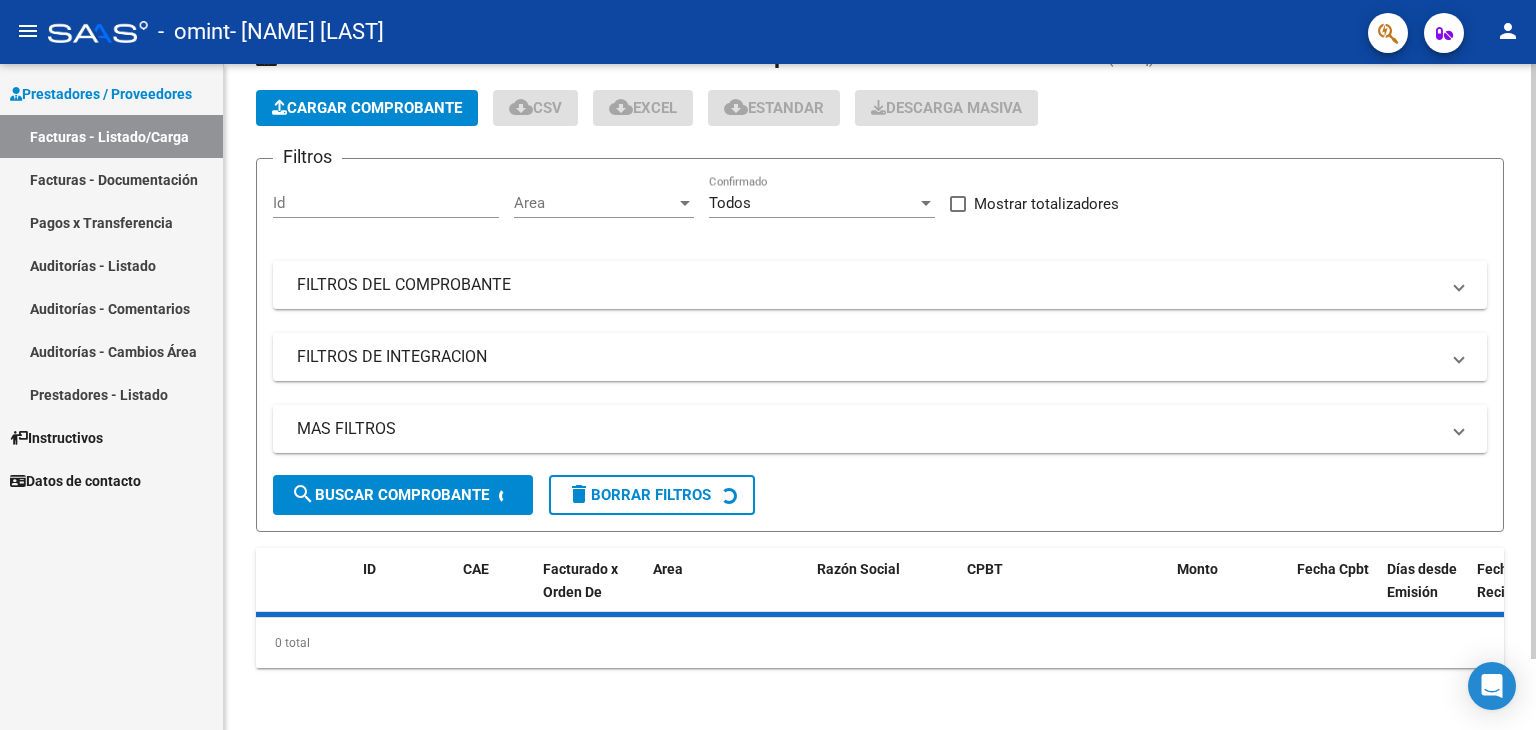 scroll, scrollTop: 0, scrollLeft: 0, axis: both 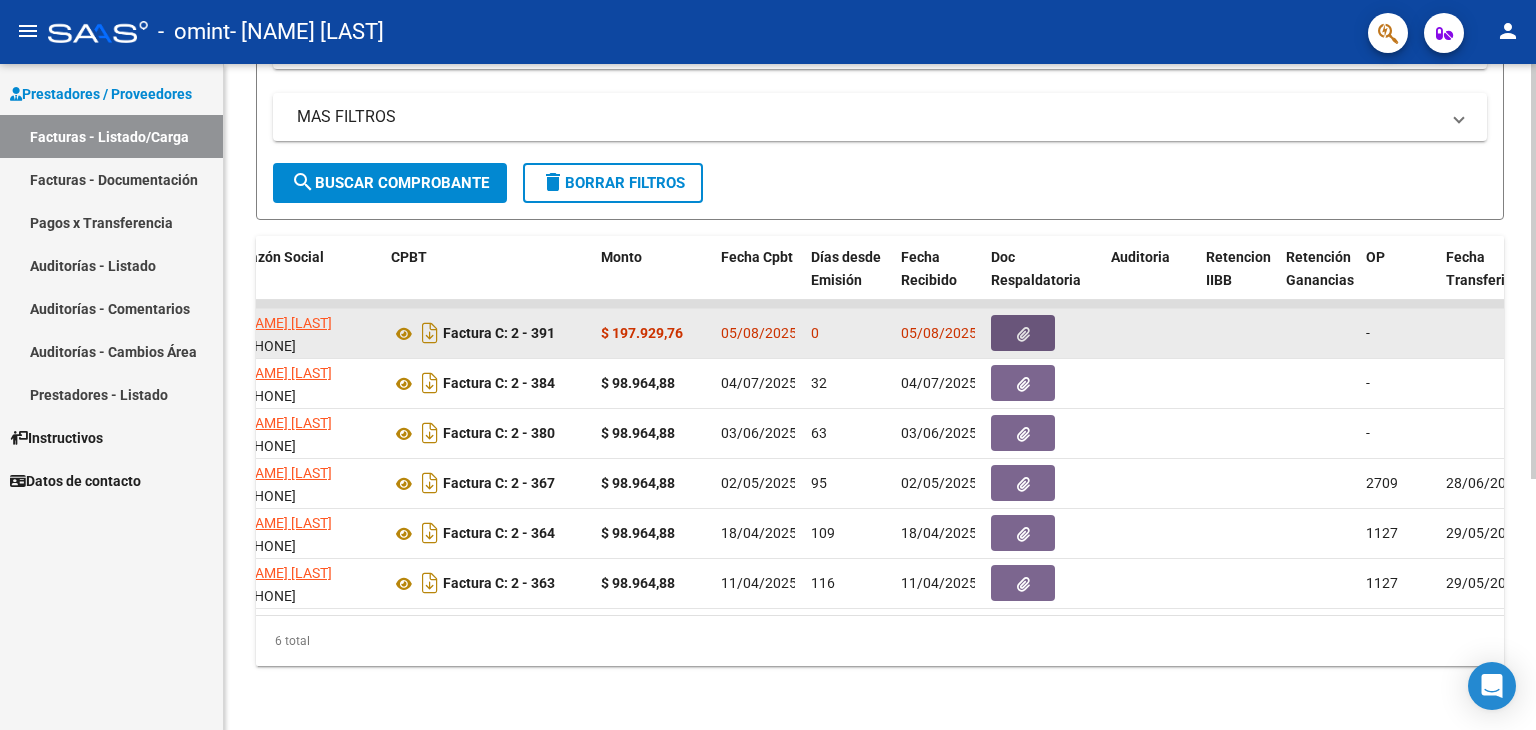 click 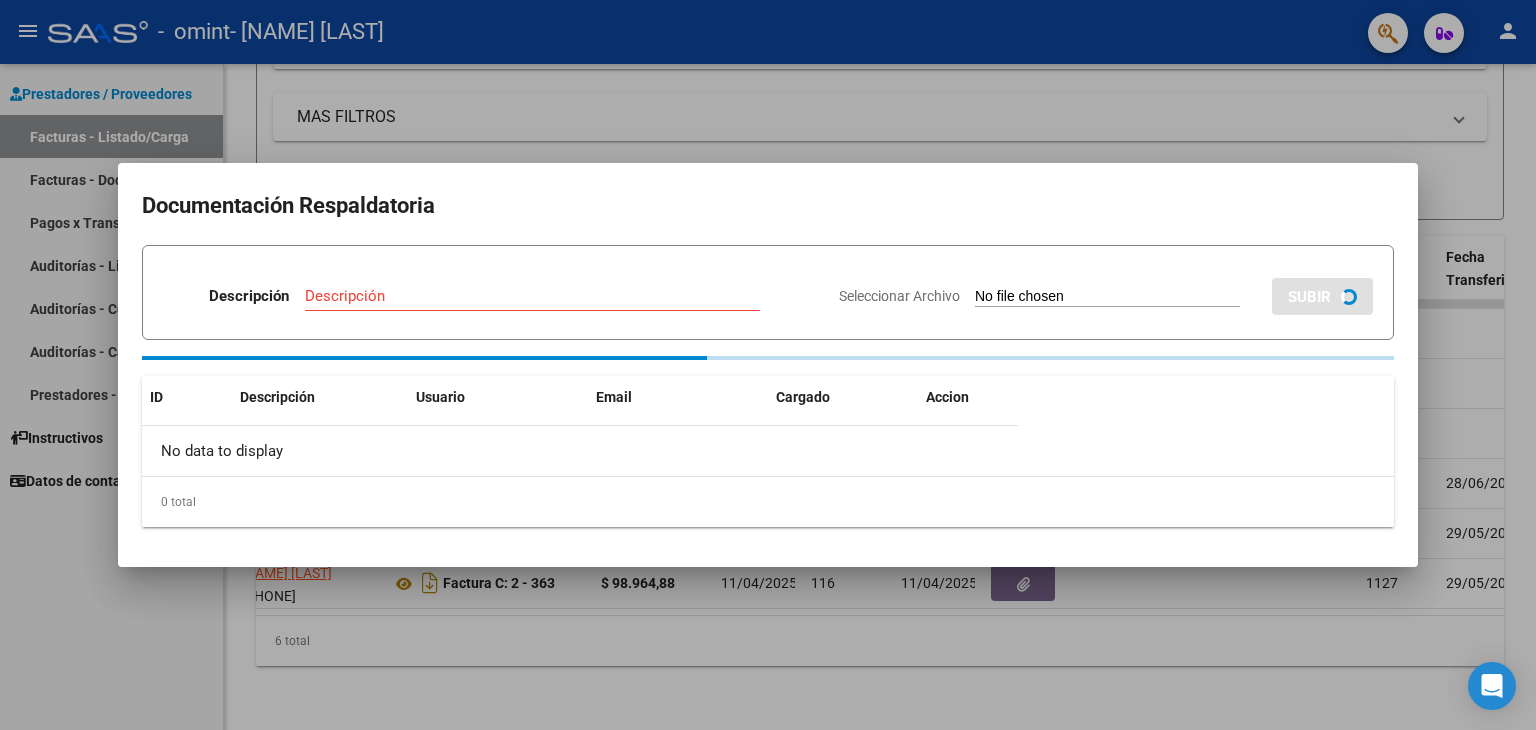 click at bounding box center [768, 365] 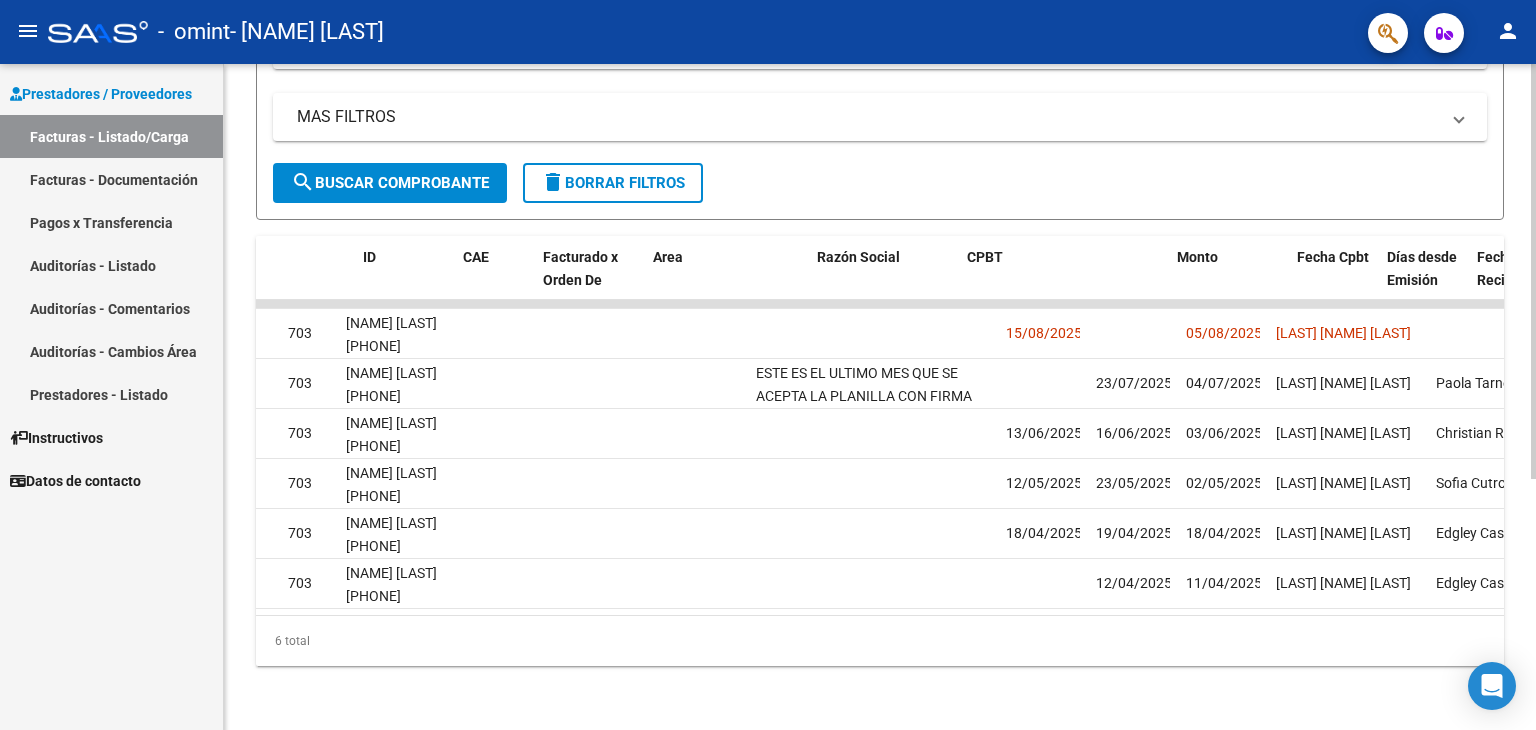 scroll, scrollTop: 0, scrollLeft: 0, axis: both 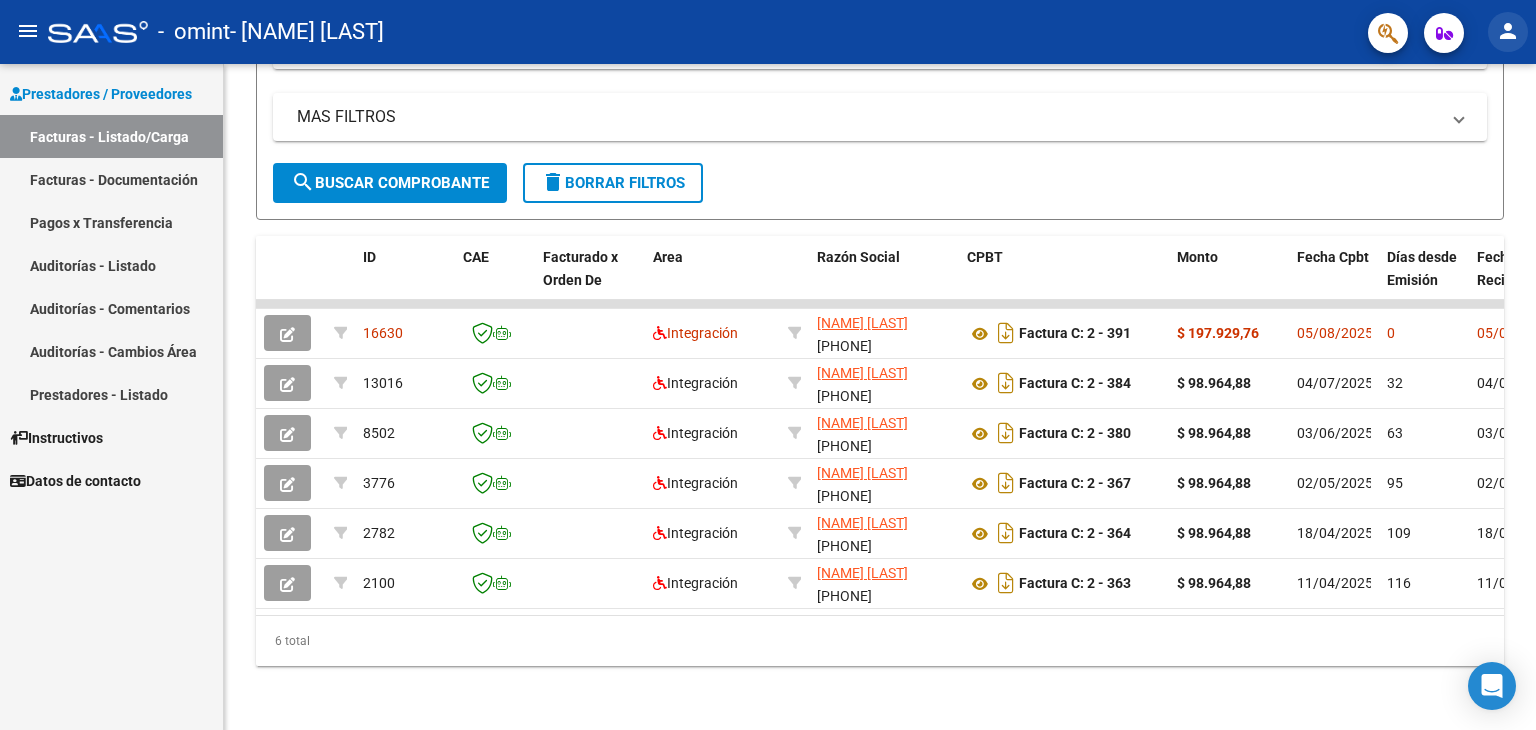 click on "person" 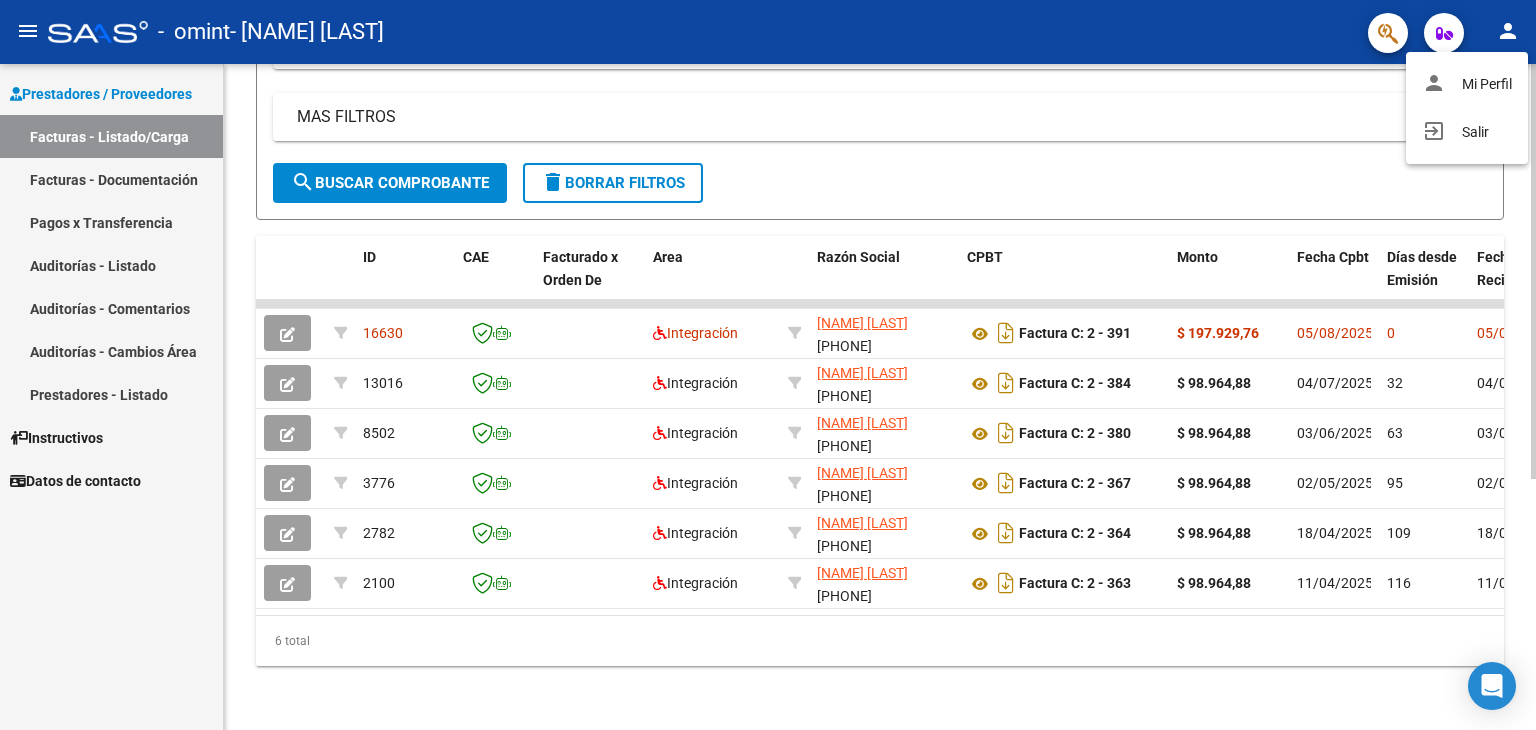 click on "exit_to_app  Salir" at bounding box center (1467, 132) 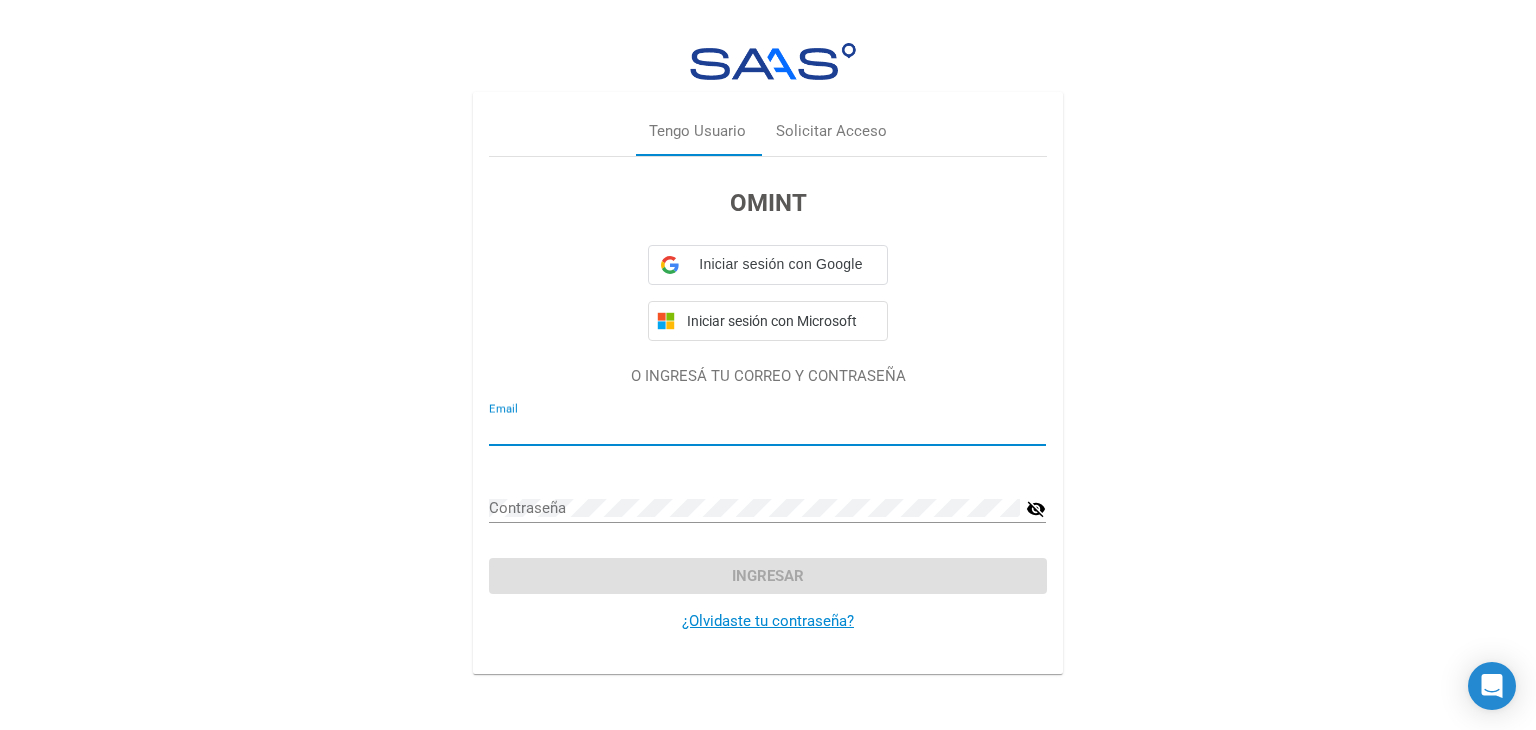 type on "valeriapigna77@gmail.com" 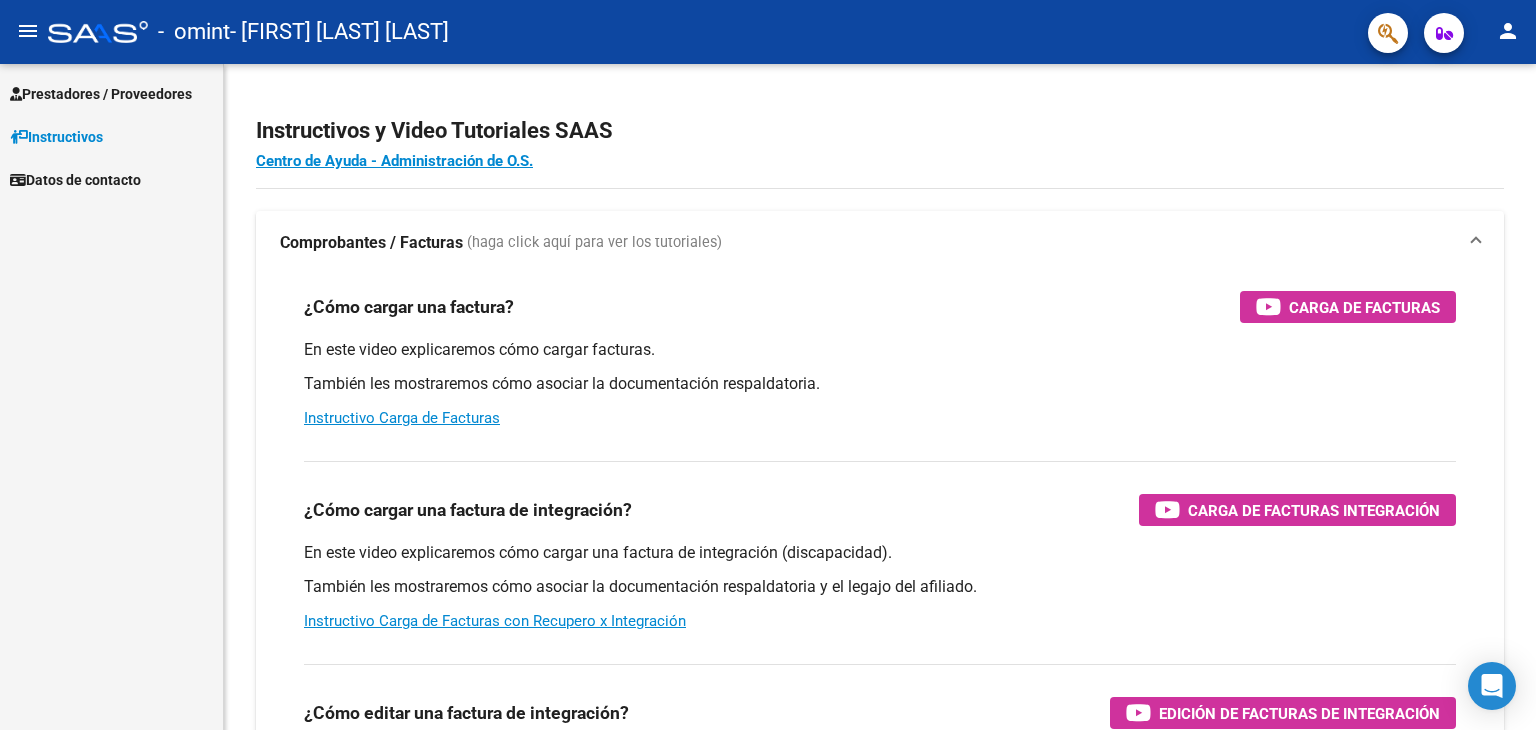scroll, scrollTop: 0, scrollLeft: 0, axis: both 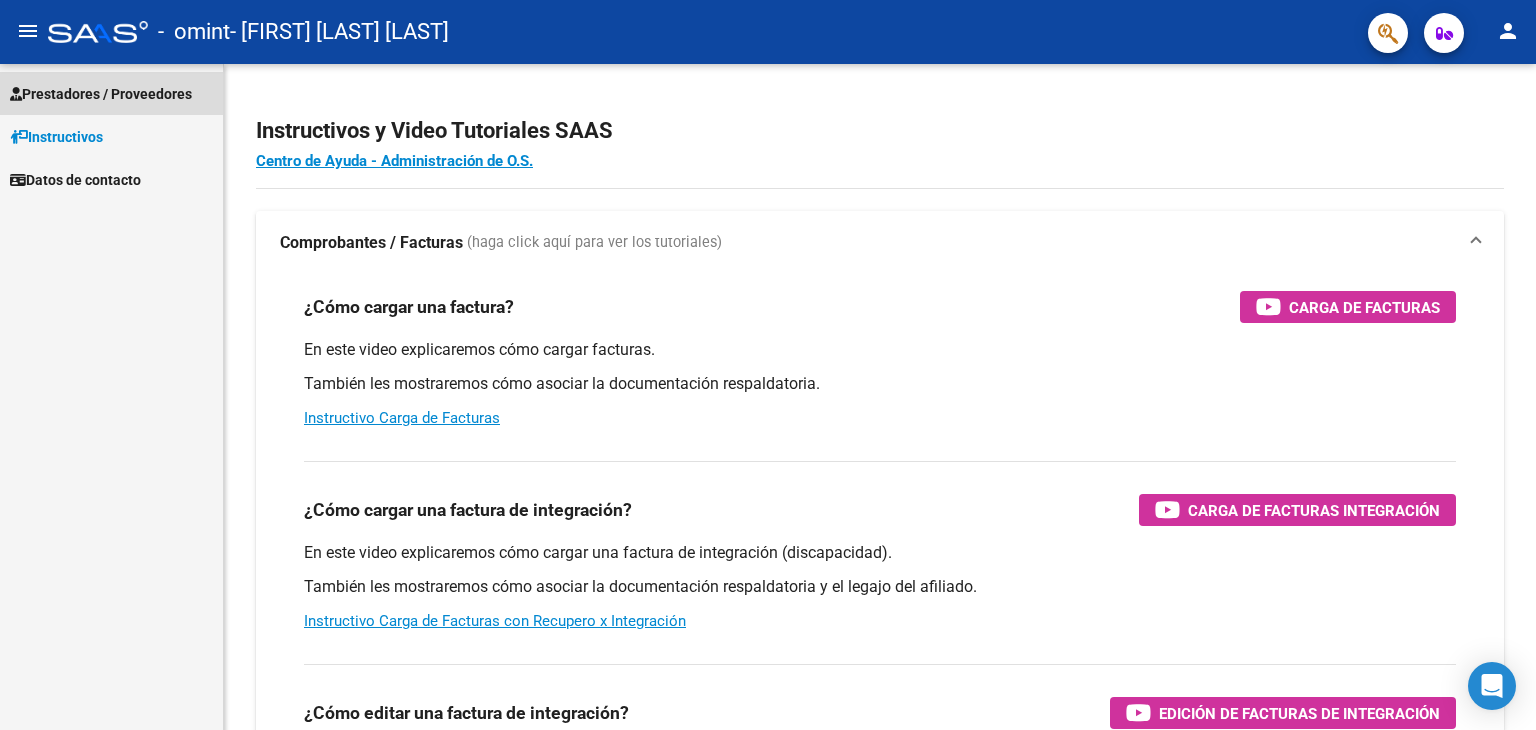 click on "Prestadores / Proveedores" at bounding box center (101, 94) 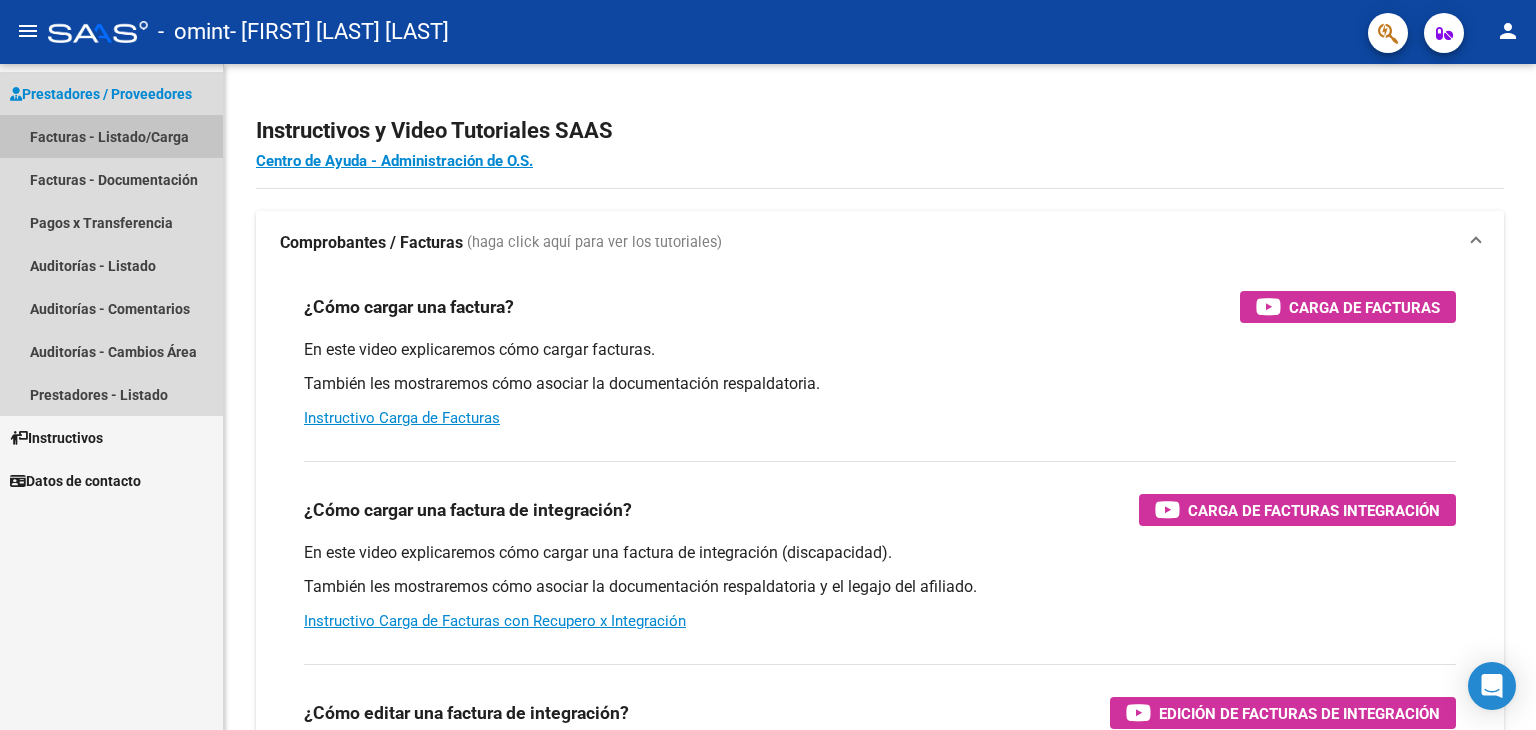 click on "Facturas - Listado/Carga" at bounding box center [111, 136] 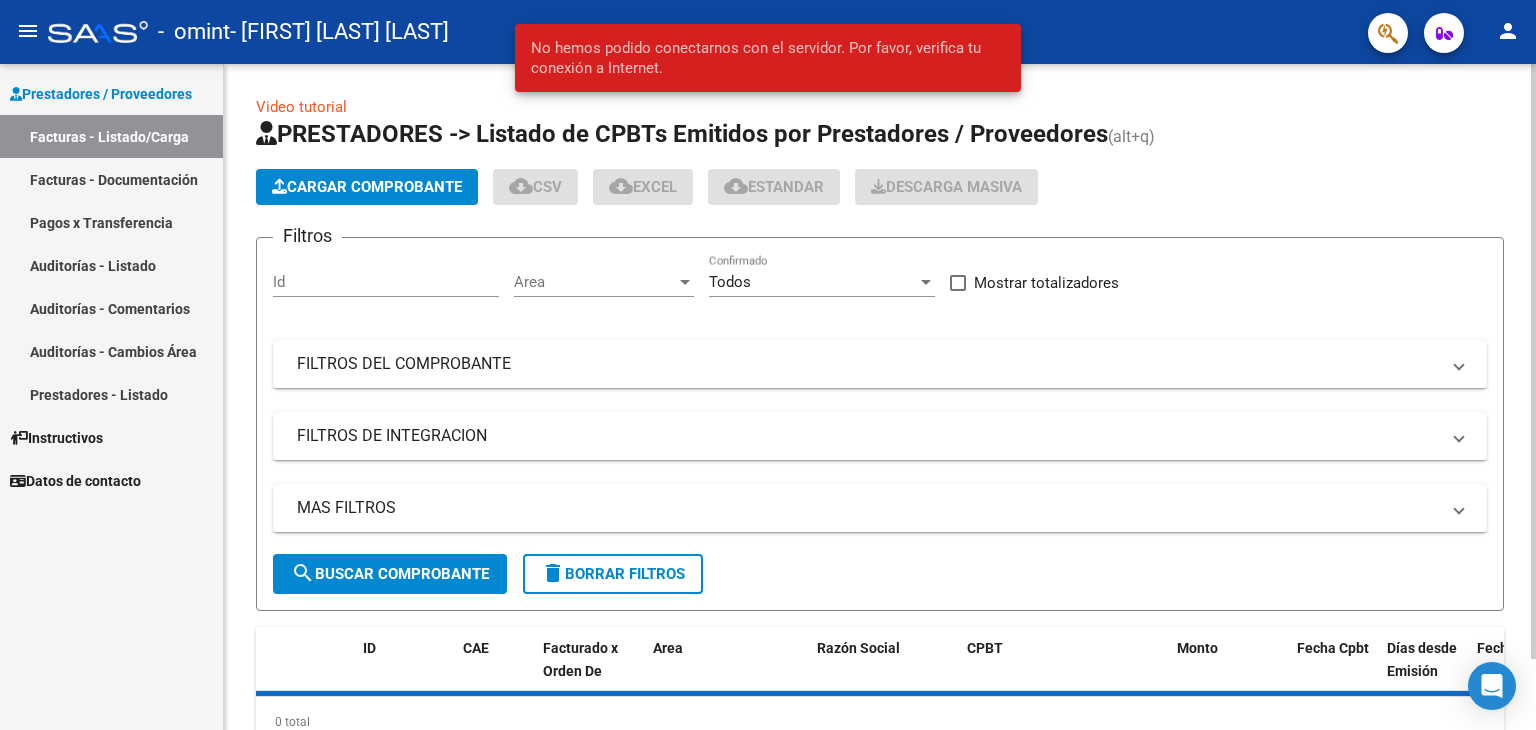 scroll, scrollTop: 79, scrollLeft: 0, axis: vertical 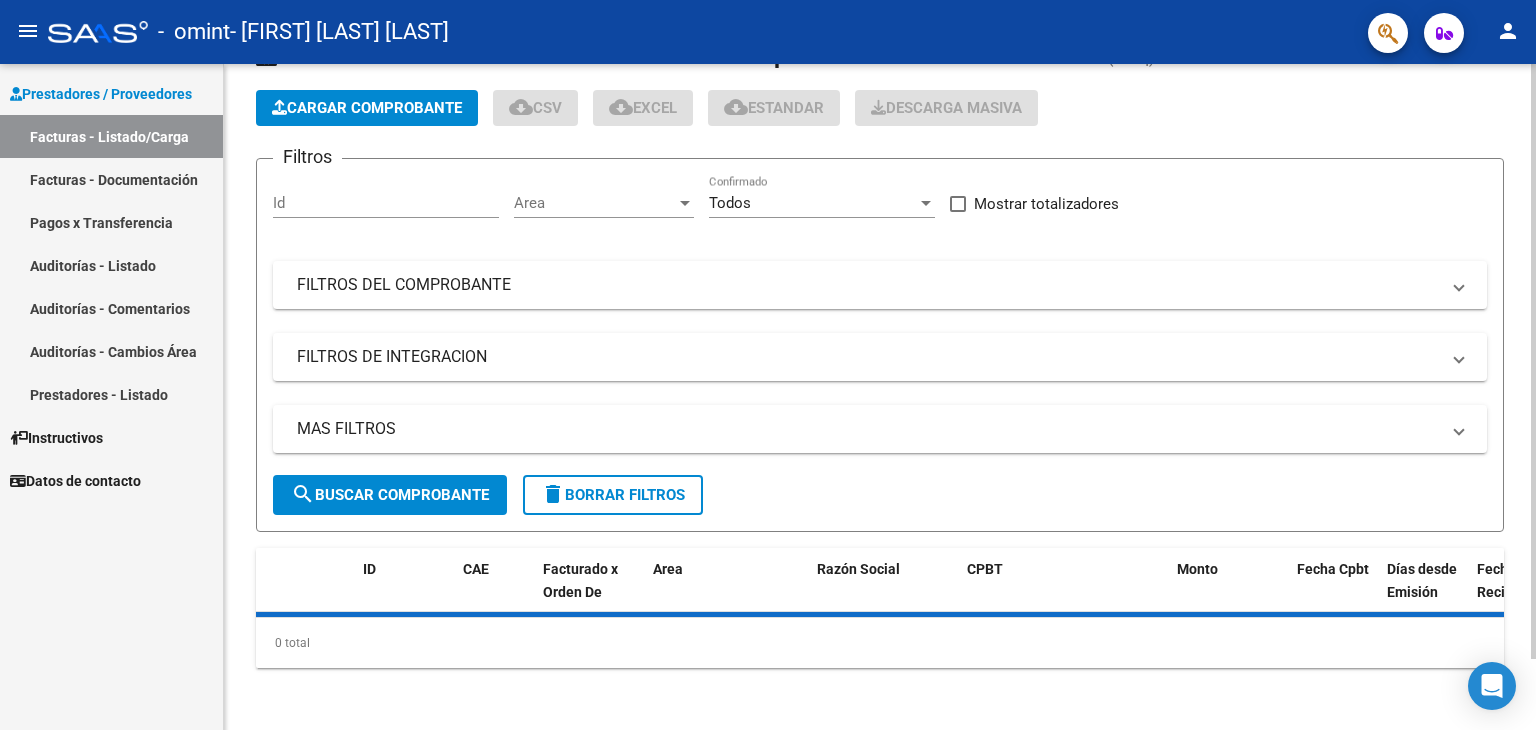 click on "Cargar Comprobante
cloud_download  CSV  cloud_download  EXCEL  cloud_download  Estandar   Descarga Masiva" 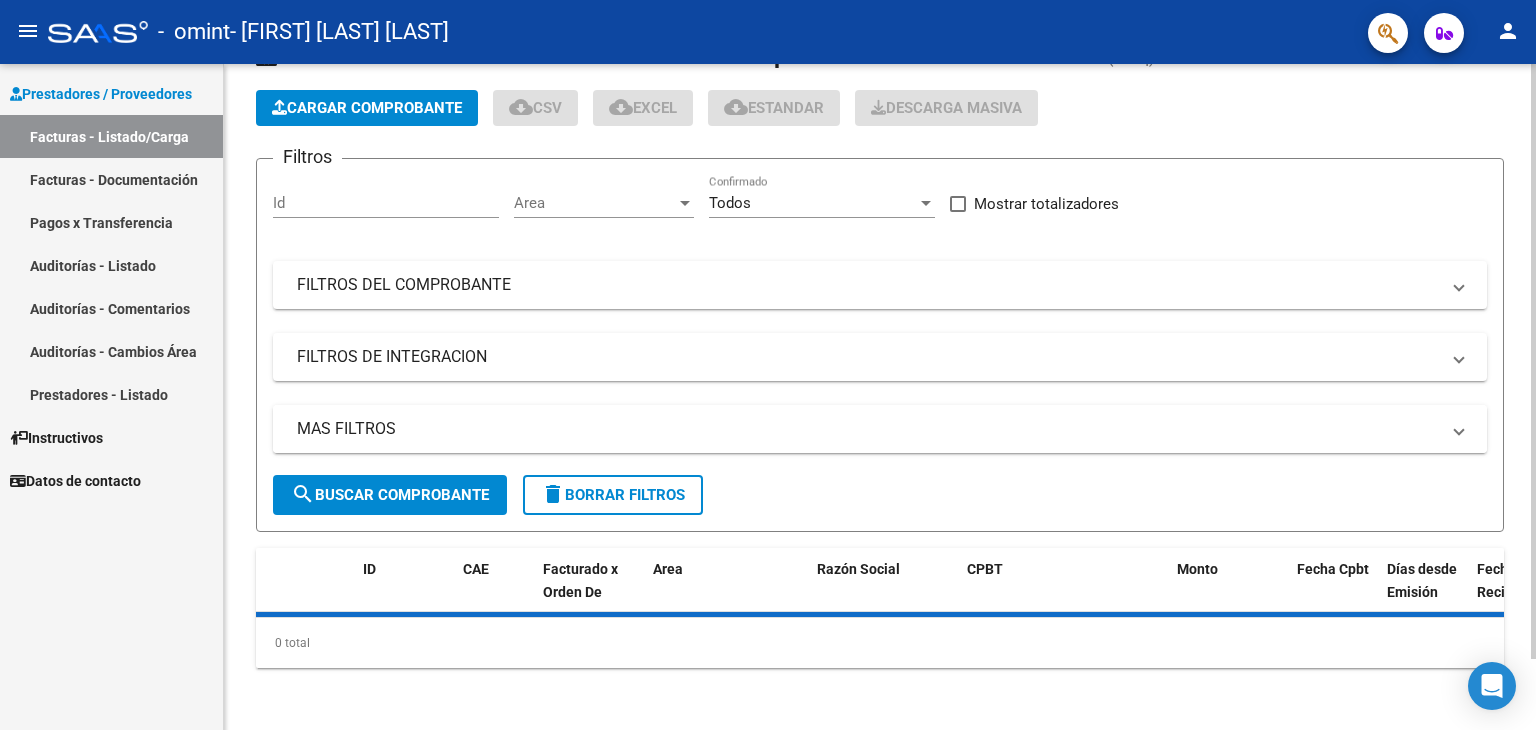 scroll, scrollTop: 0, scrollLeft: 0, axis: both 